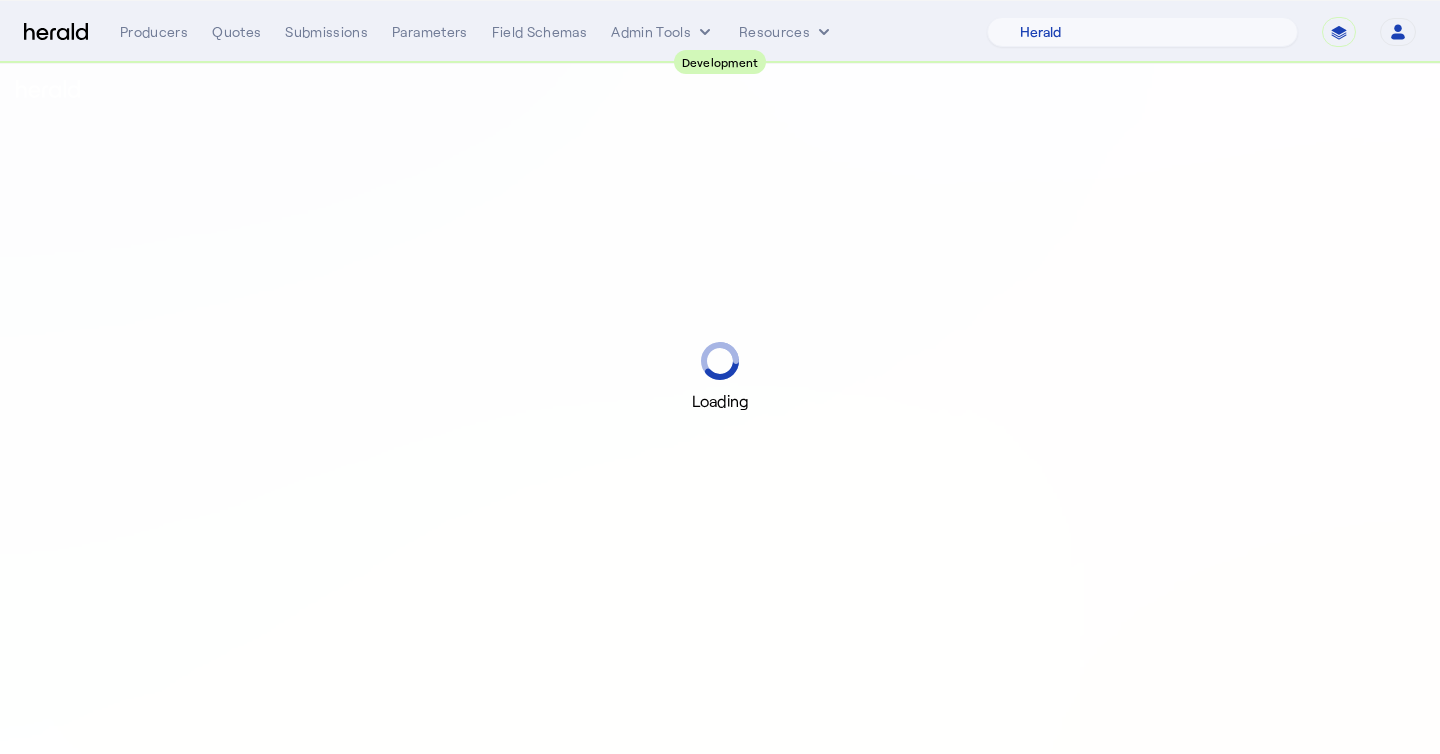 select on "pfm_2v8p_herald_api" 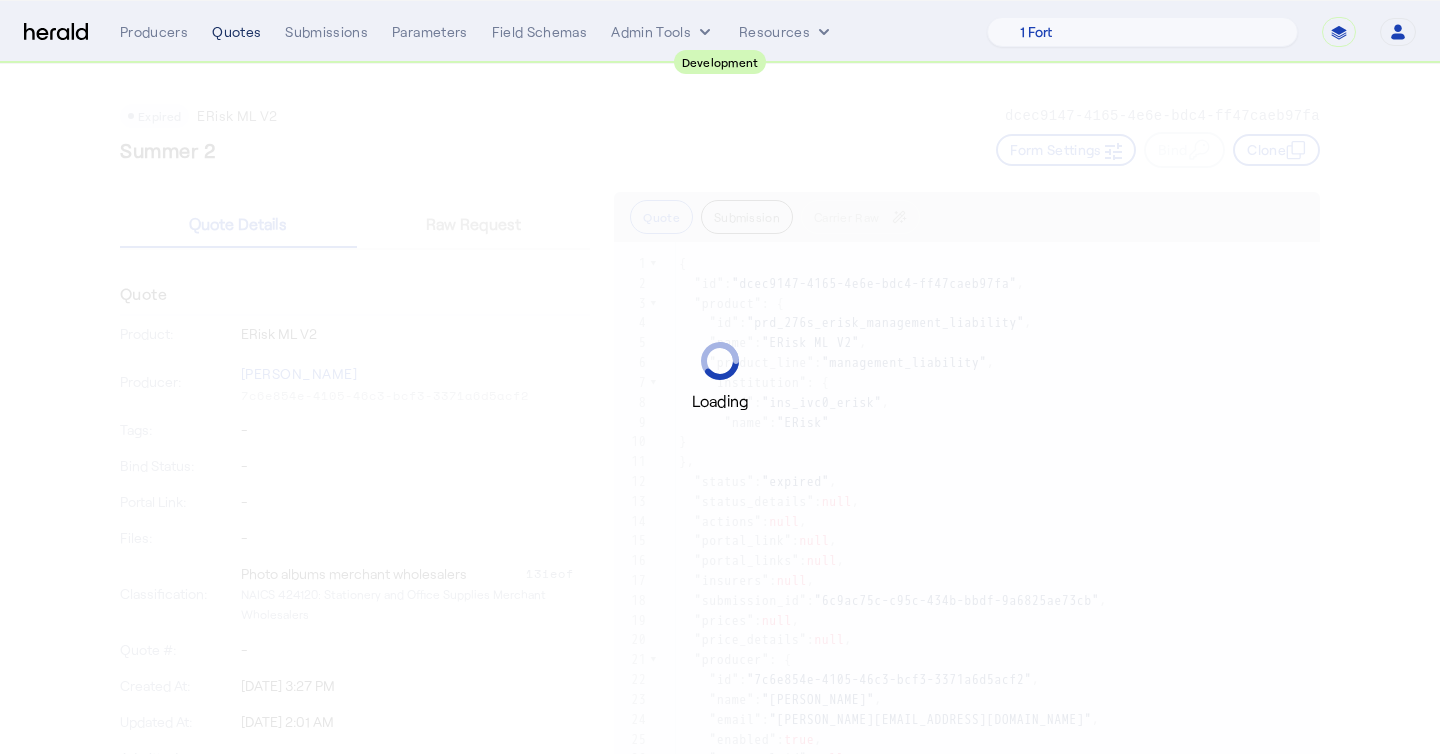 click on "Quotes" at bounding box center (236, 32) 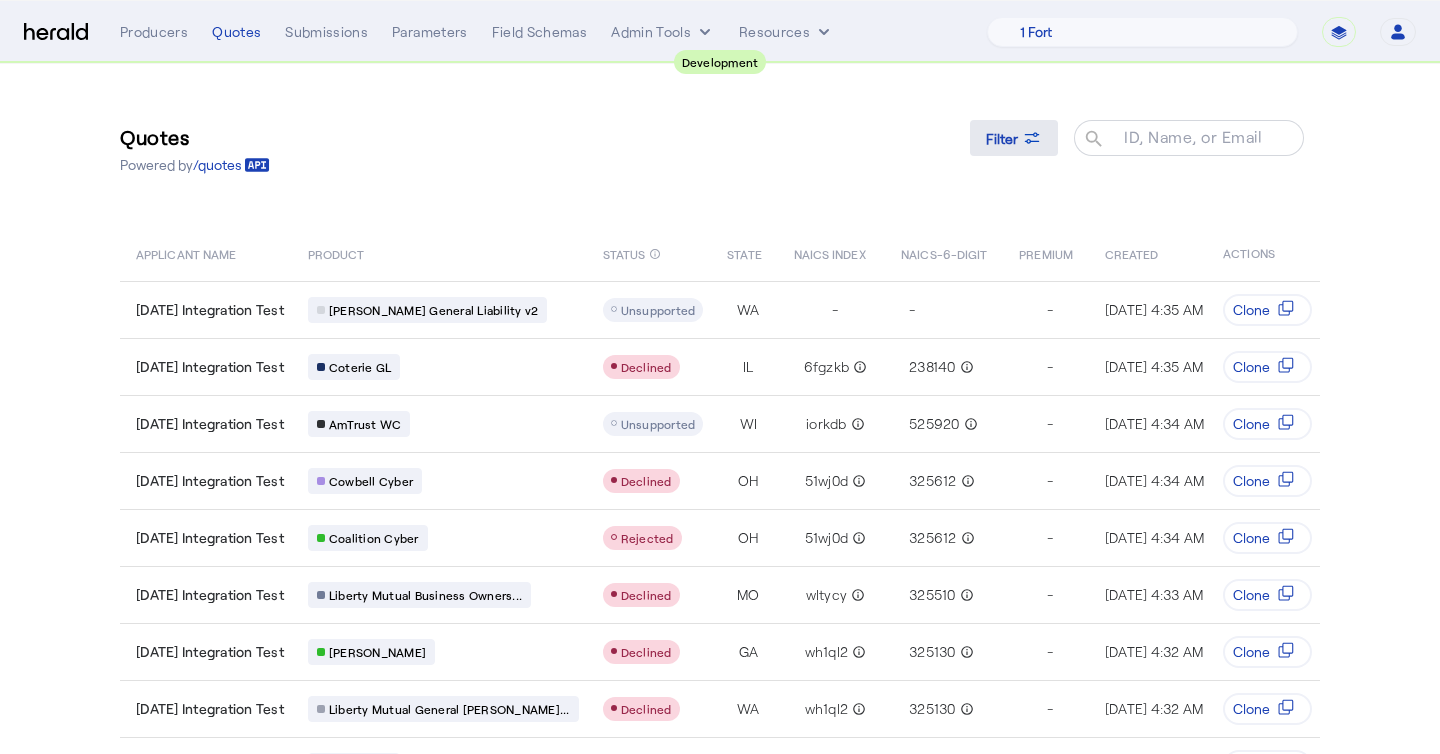 click on "Filter" at bounding box center (1002, 138) 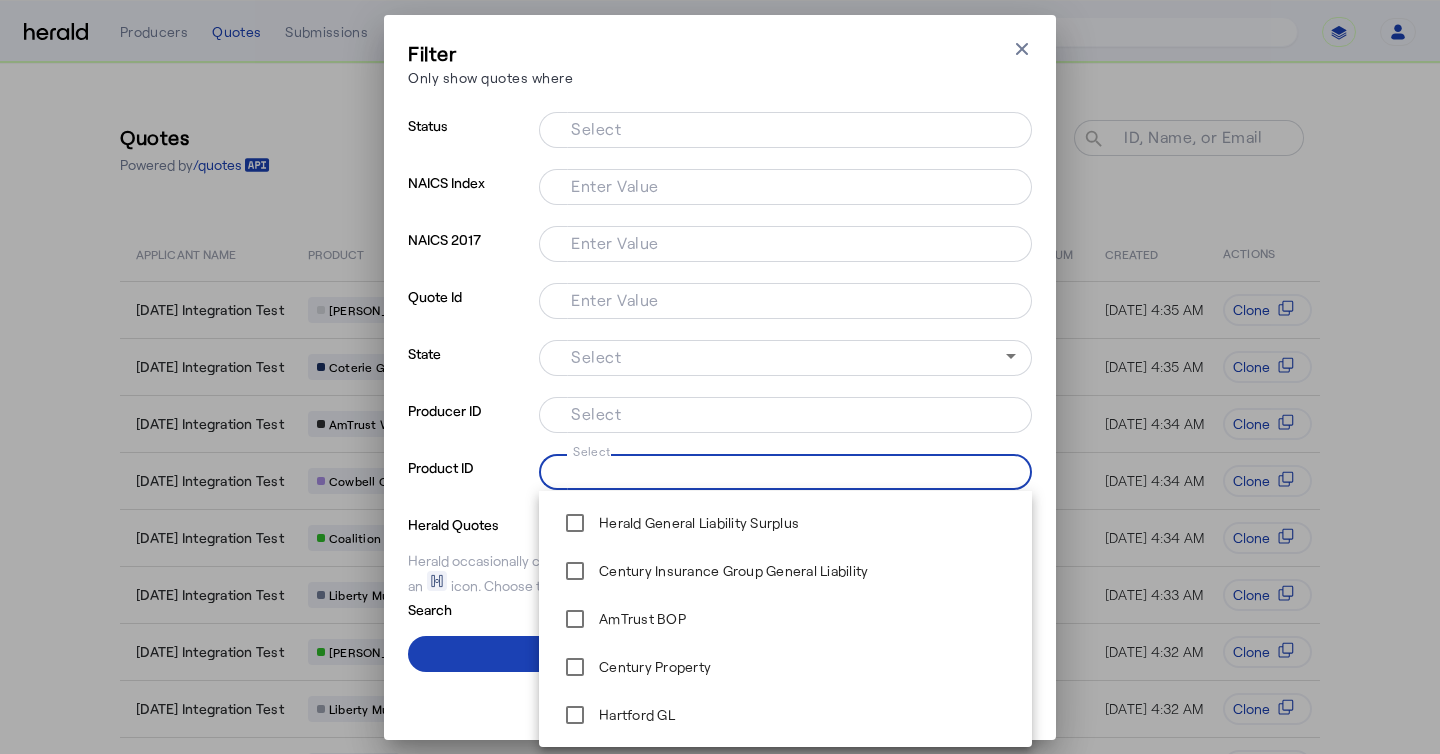 click on "Select" at bounding box center [781, 470] 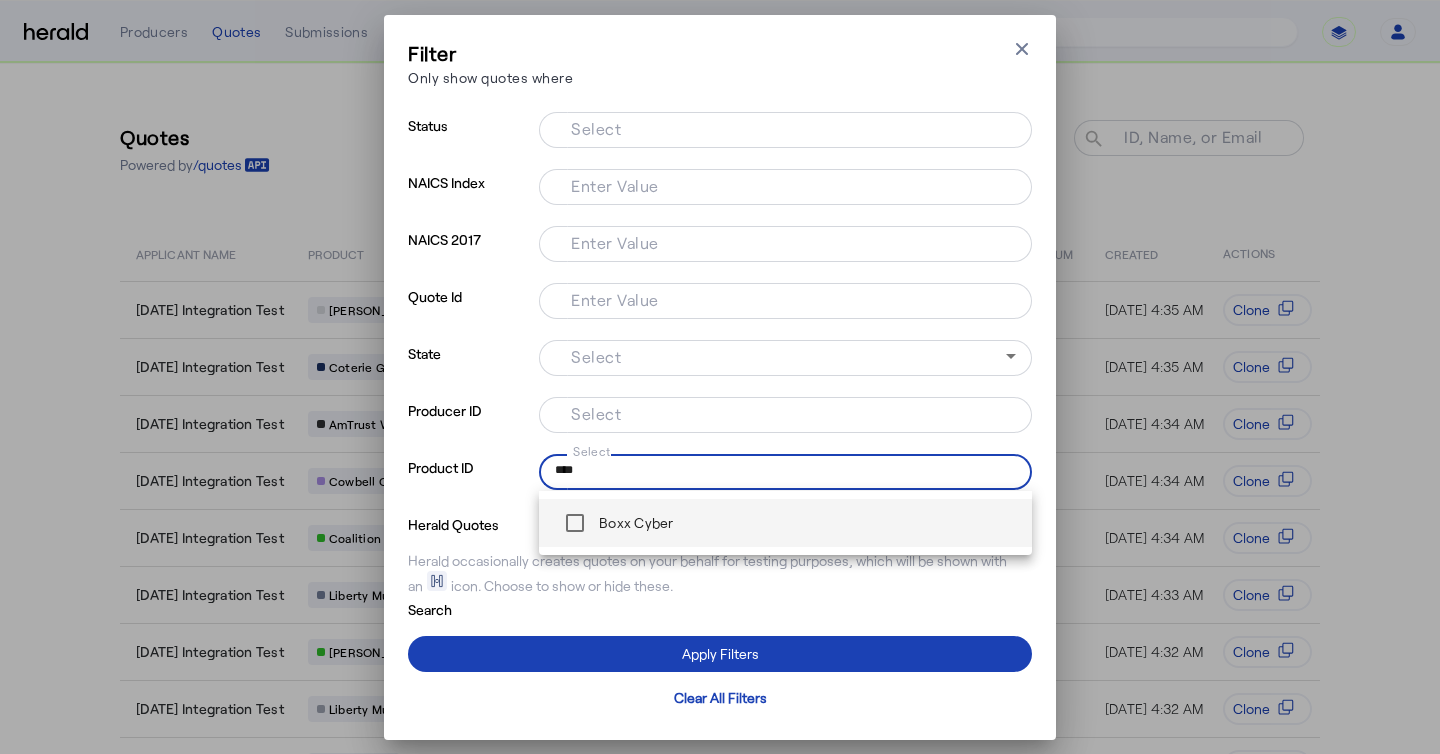 type on "****" 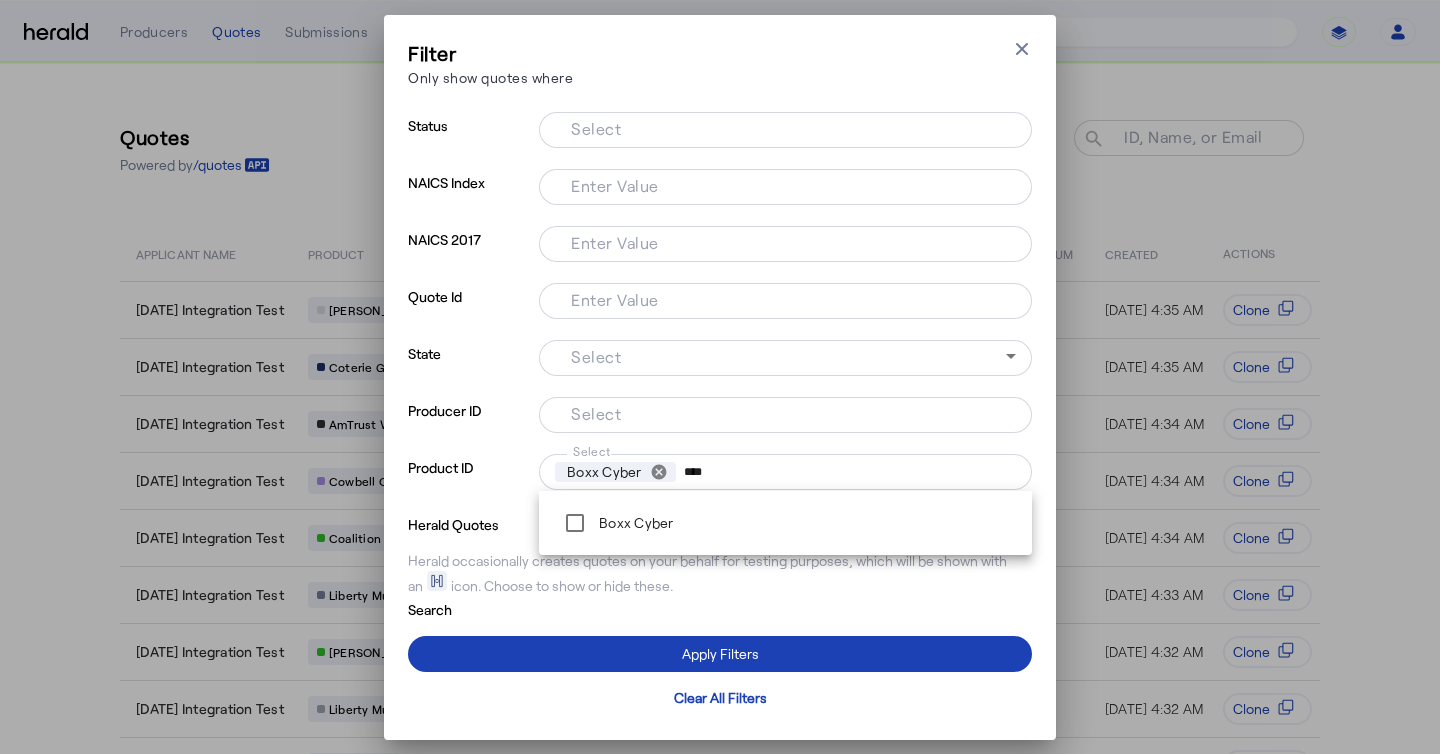 click on "Select" at bounding box center [781, 128] 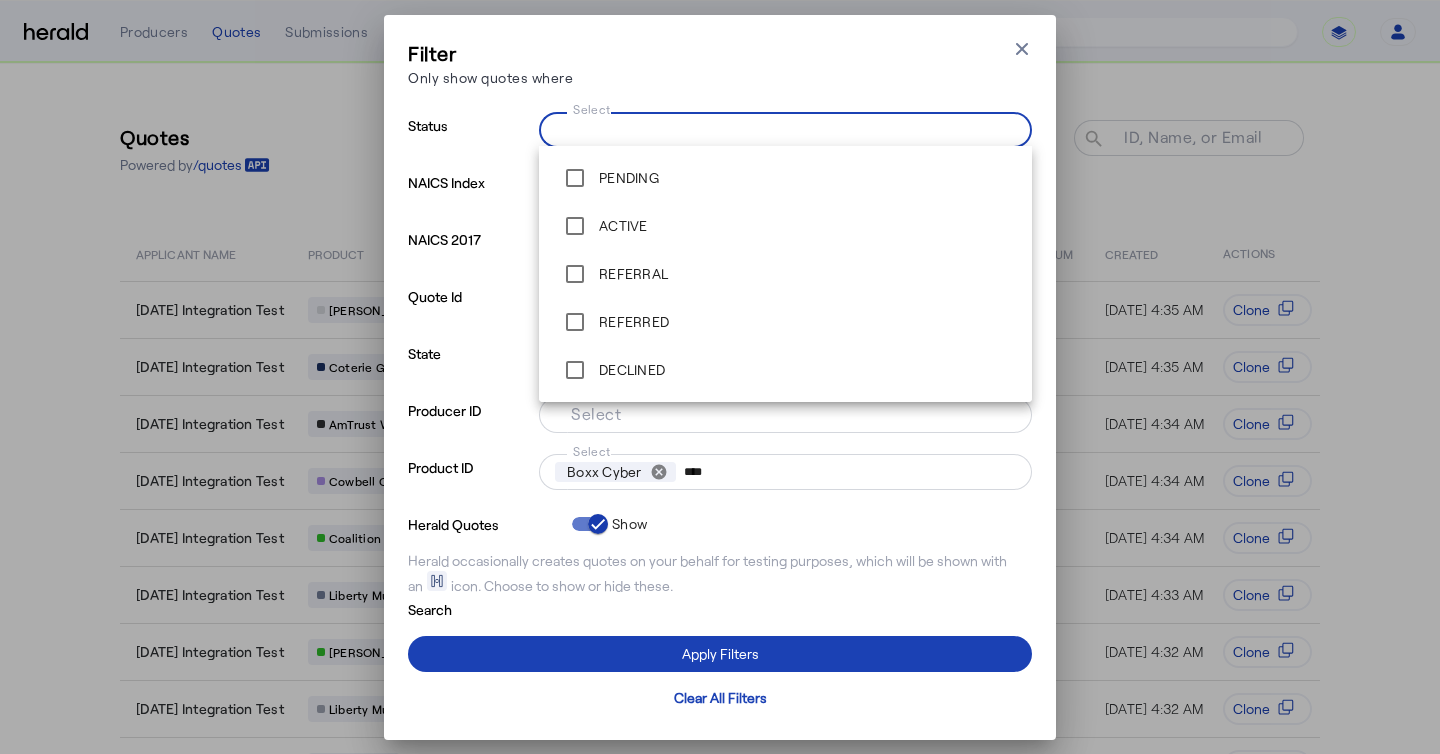 click on "Filter  Only show quotes where  Close modal  Status  Select  NAICS Index  Enter Value  NAICS 2017  Enter Value  Quote Id  Enter Value  State  Select  Producer ID  Select  Product ID  Select  Boxx Cyber  cancel ****  Herald Quotes  Show  Herald occasionally creates quotes on your behalf for testing purposes, which will be shown with an
icon. Choose to show or hide these.   Search   Apply Filters   Clear All Filters" at bounding box center [720, 377] 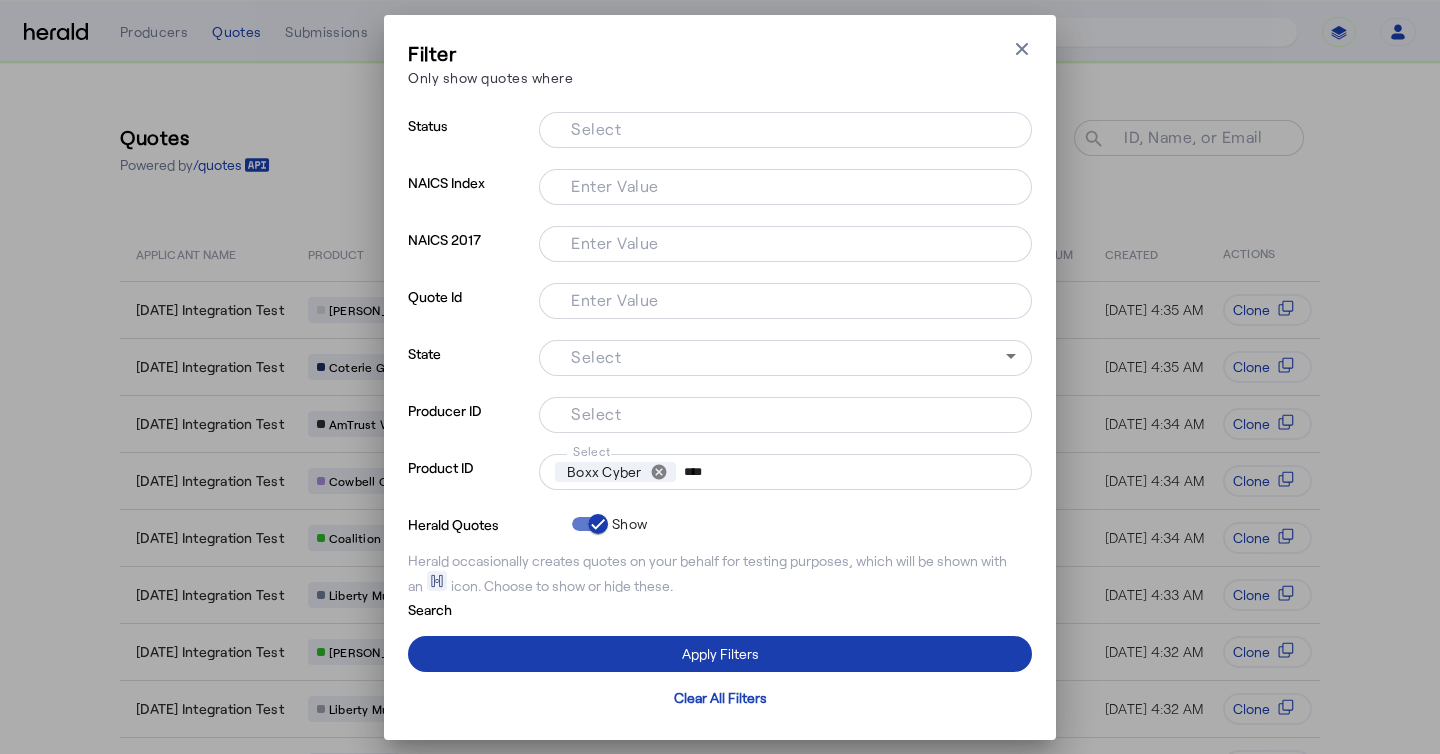 click at bounding box center (720, 654) 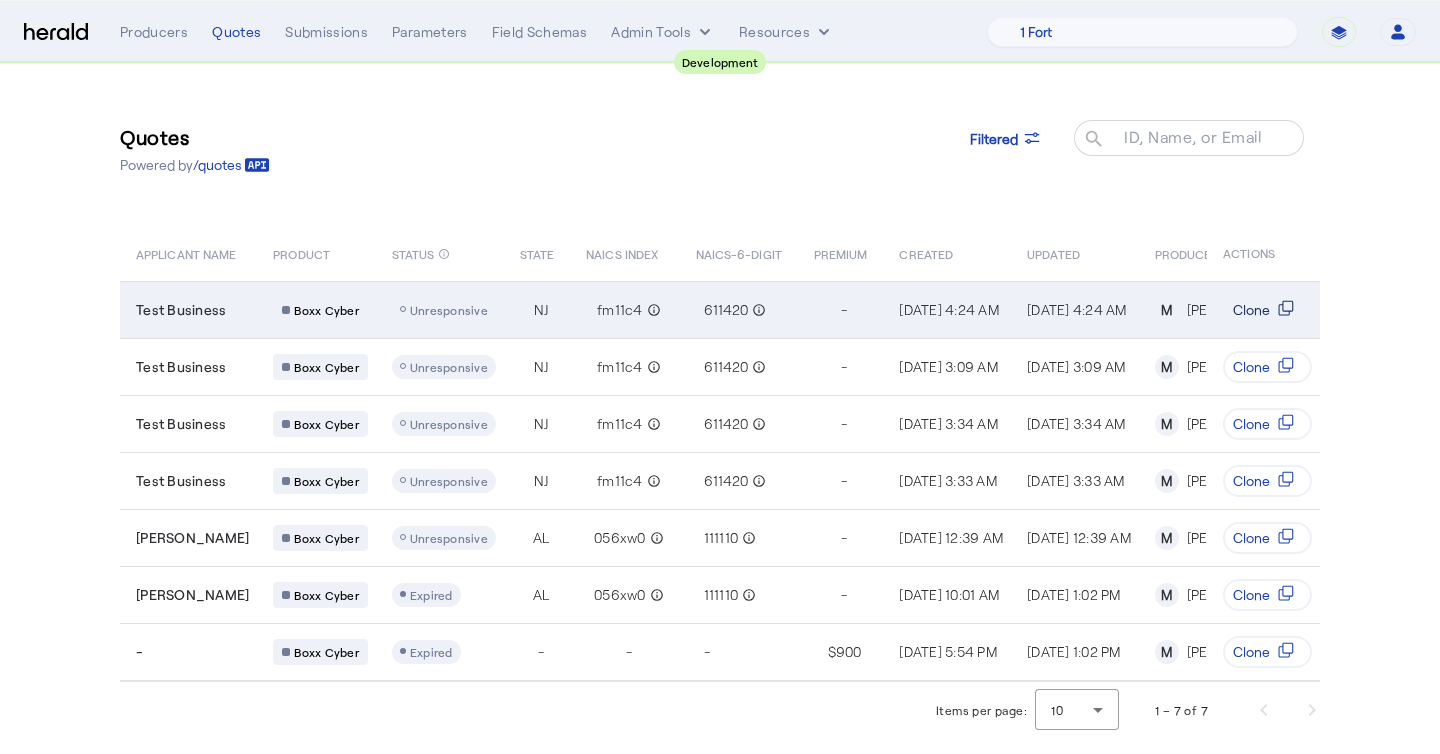 click on "Clone" at bounding box center (1267, 310) 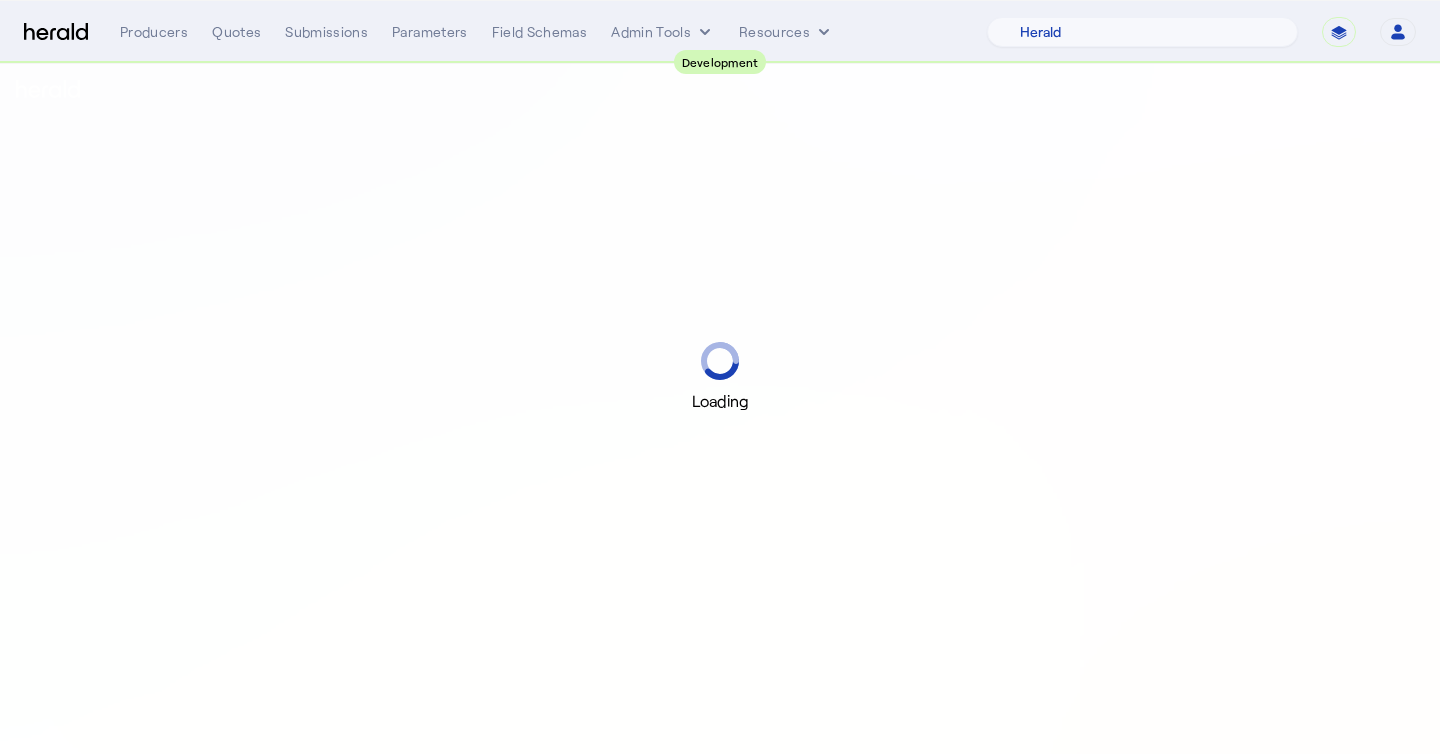 select on "pfm_2v8p_herald_api" 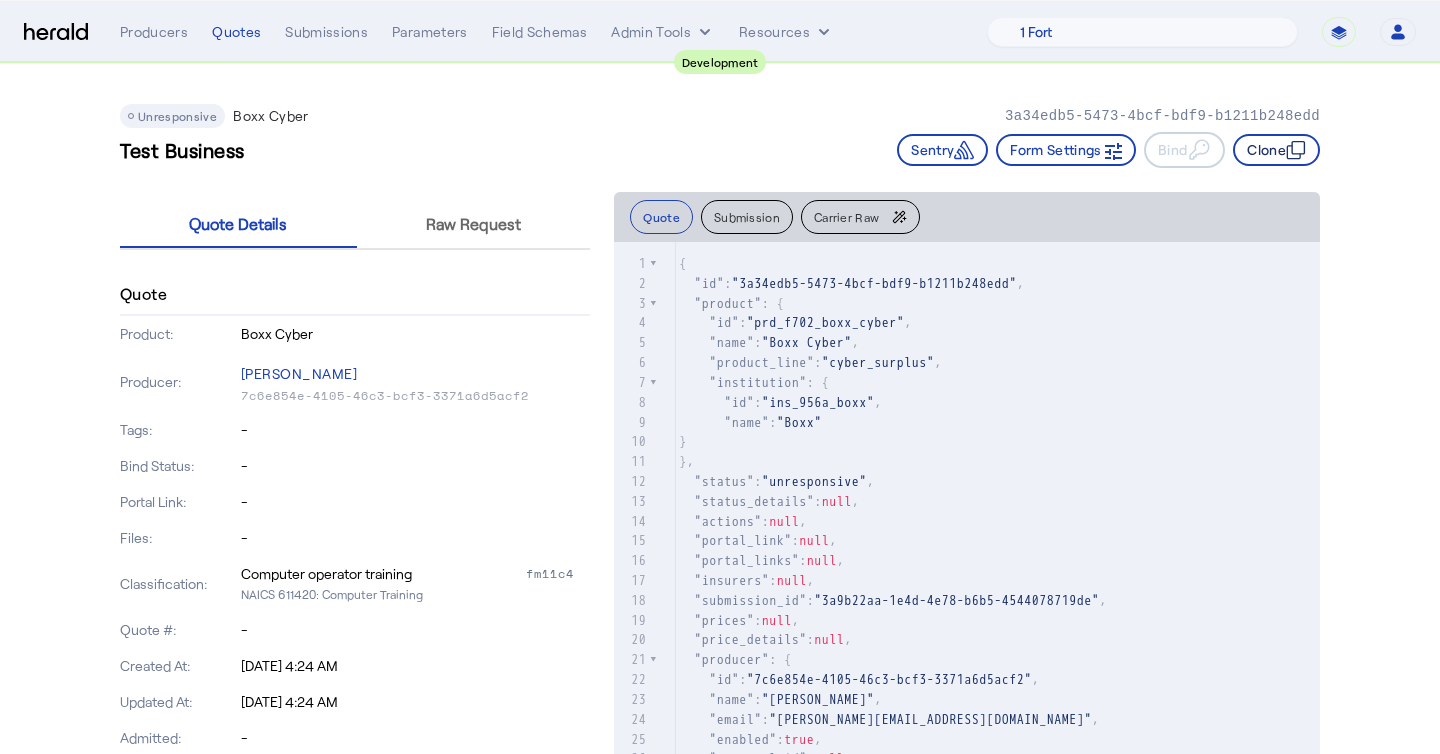 click on "Clone" 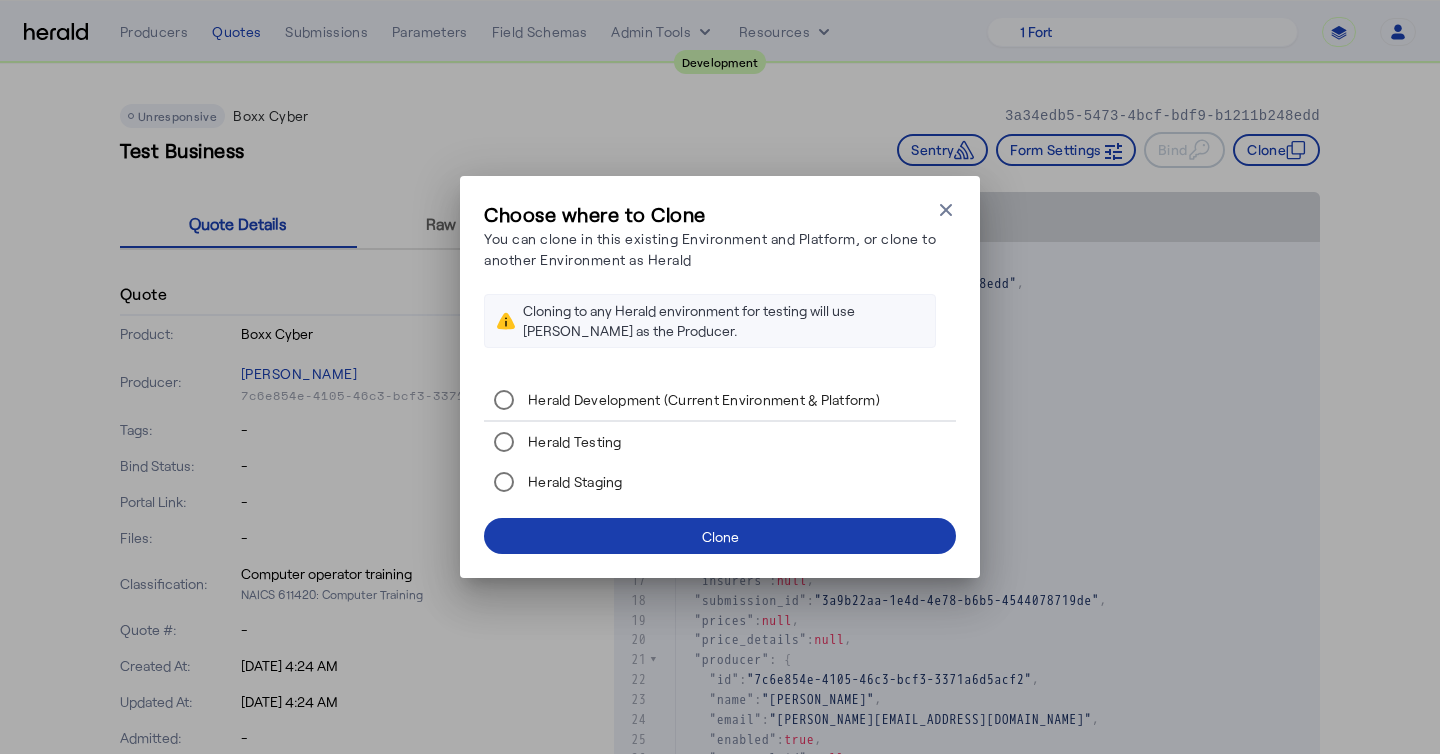 click at bounding box center [720, 536] 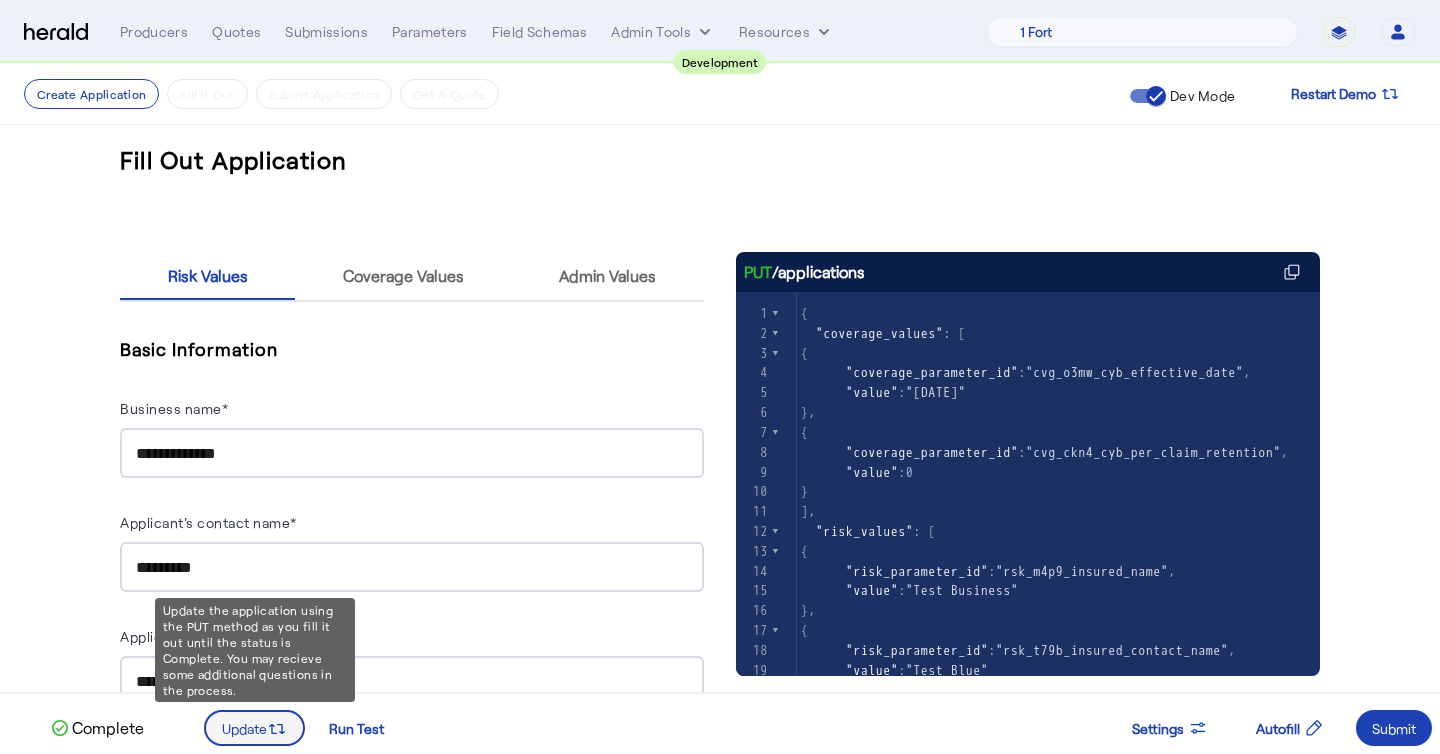 click 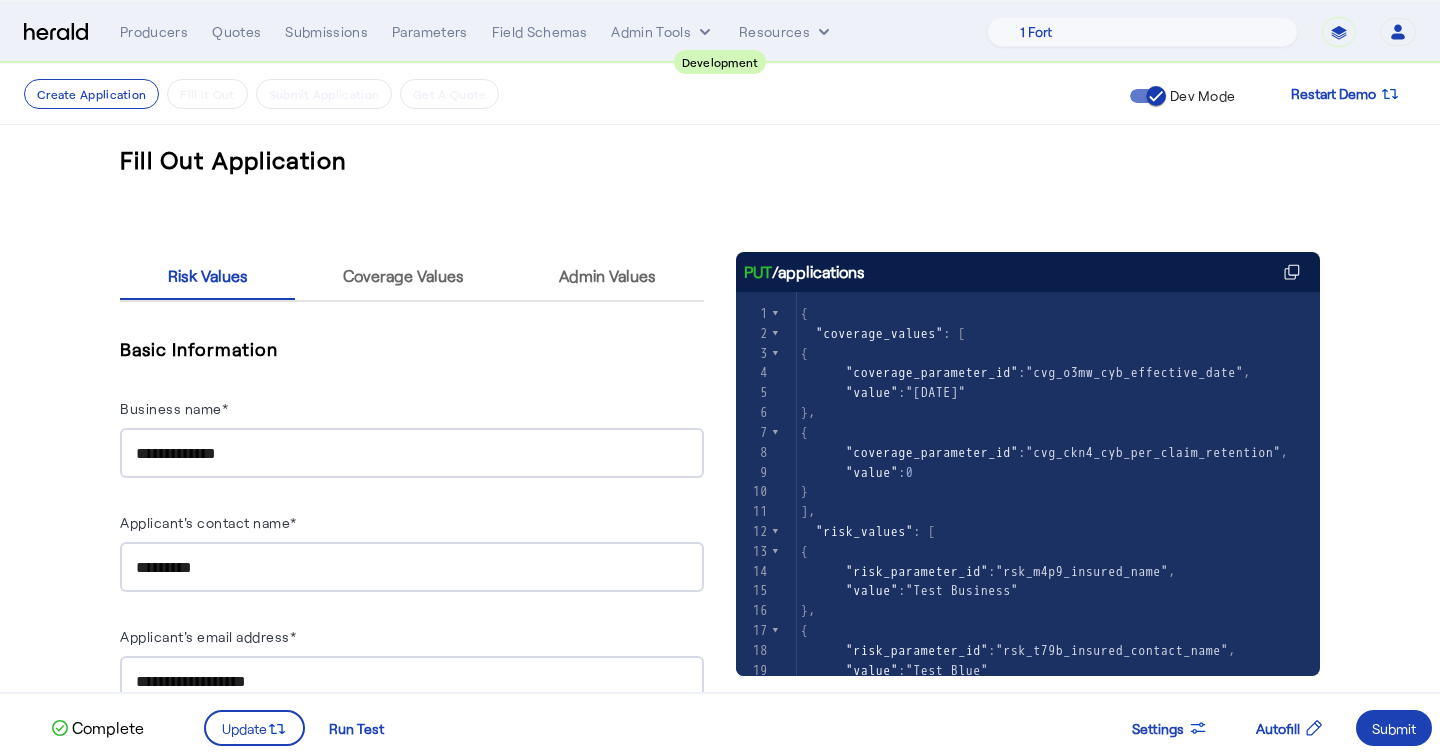 scroll, scrollTop: 162, scrollLeft: 0, axis: vertical 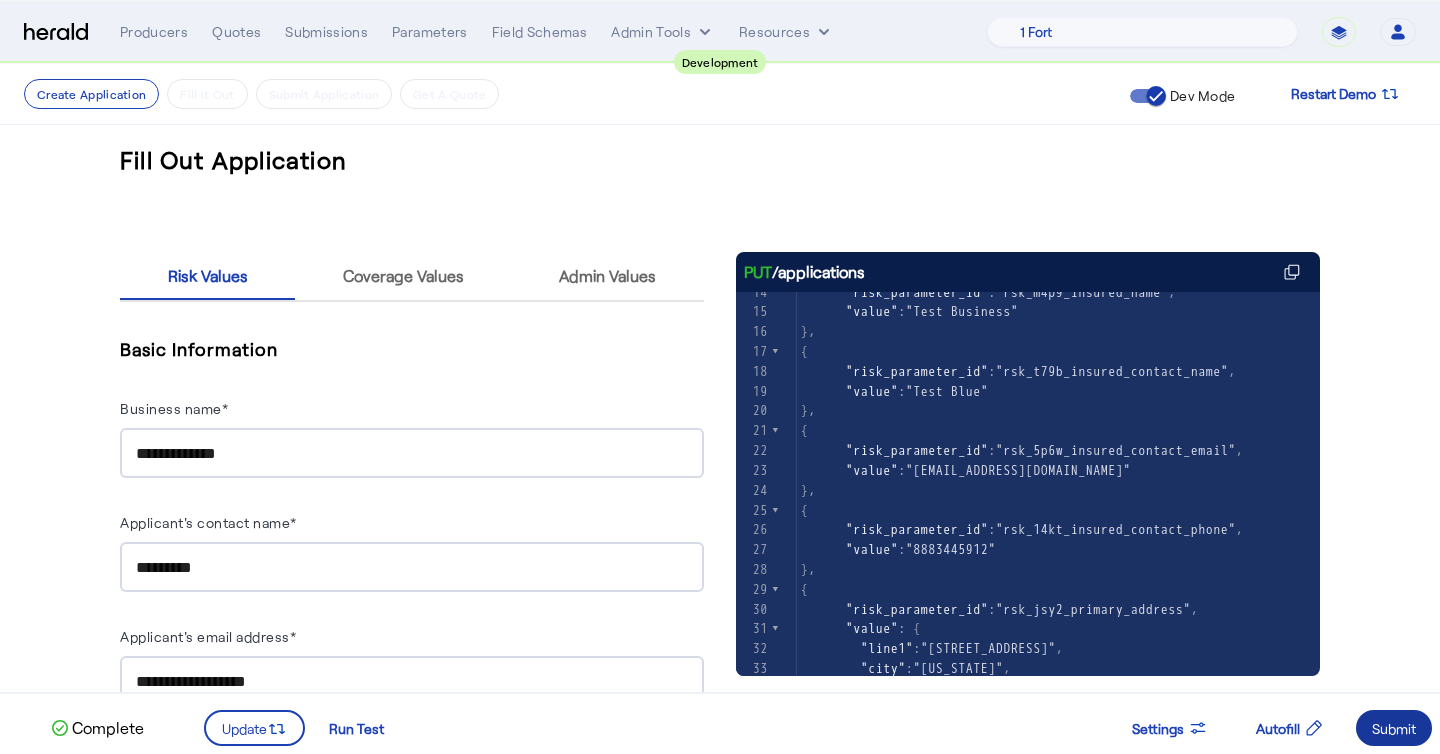 click on "Submit" at bounding box center (1394, 728) 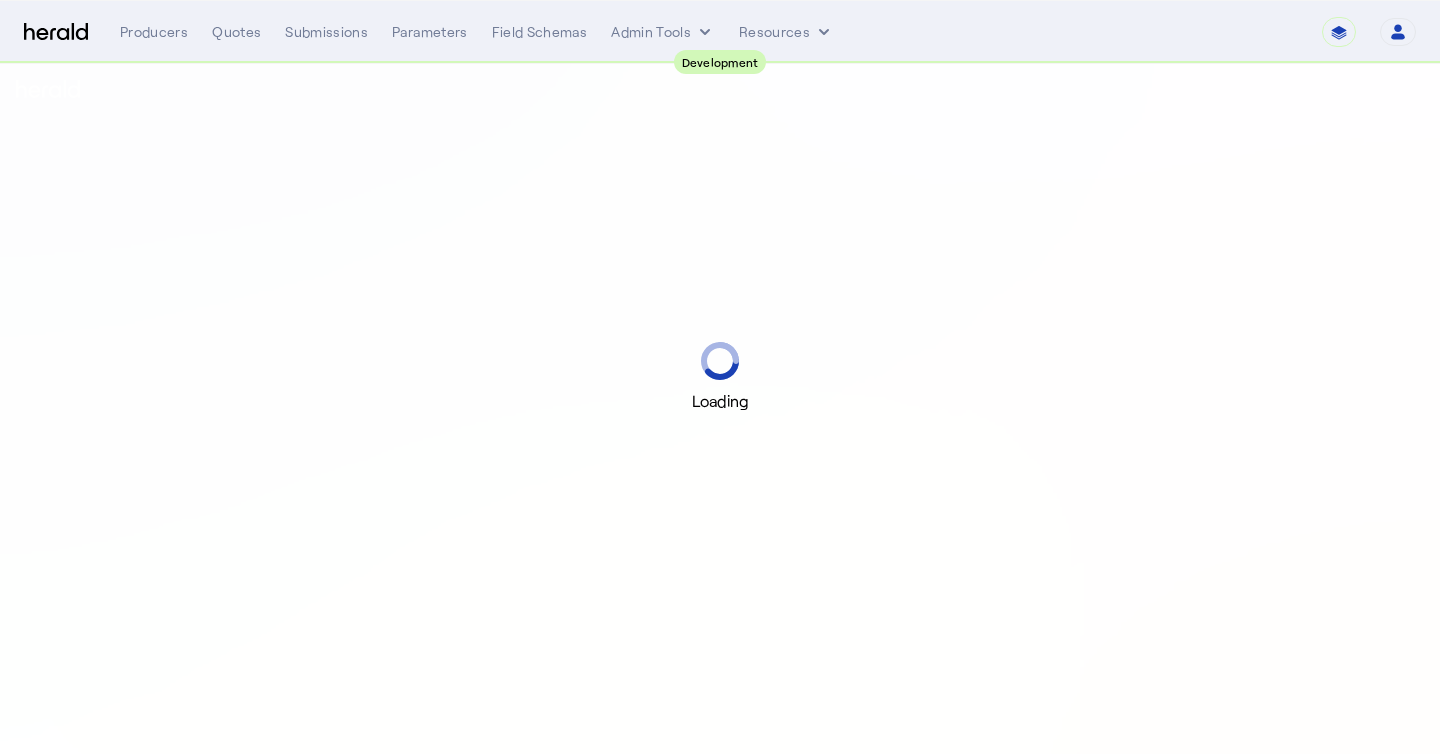 scroll, scrollTop: 0, scrollLeft: 0, axis: both 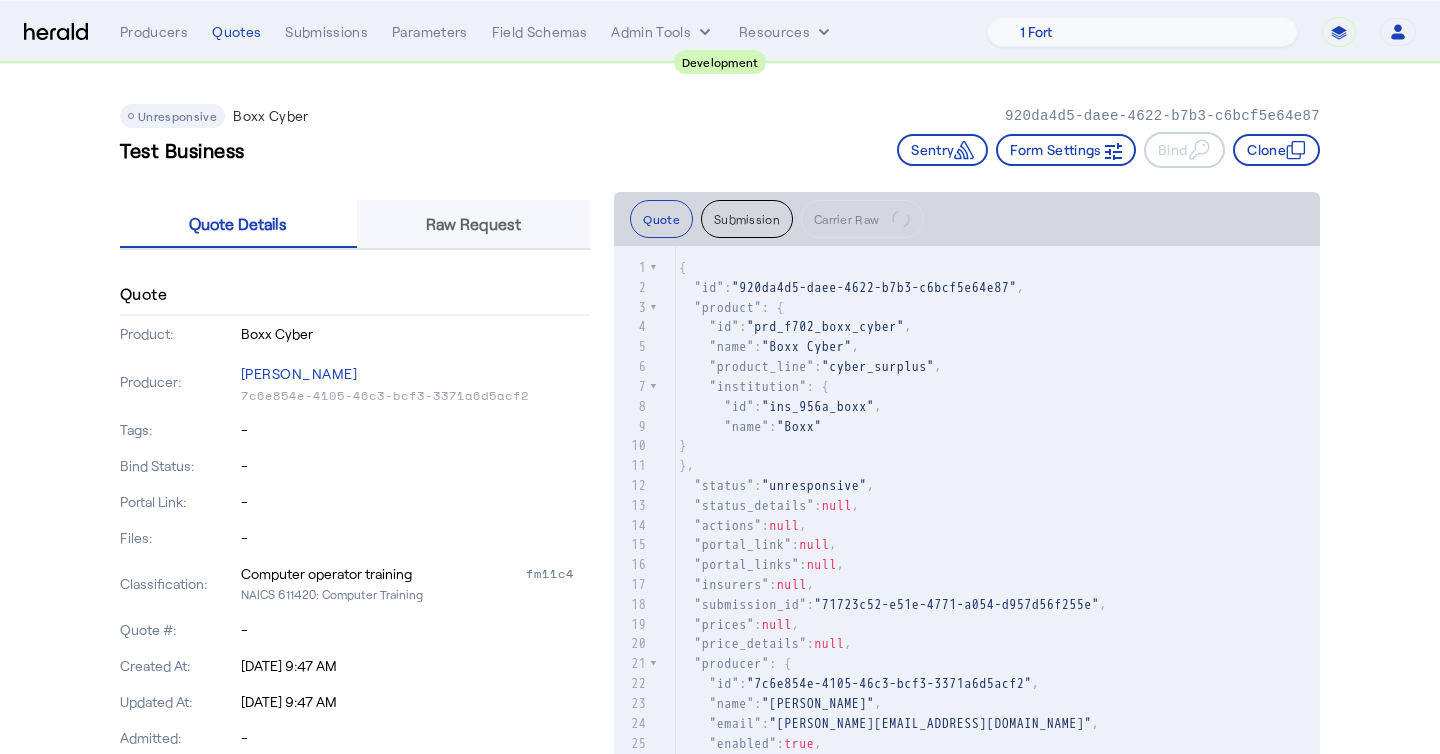 click on "Raw Request" at bounding box center (474, 224) 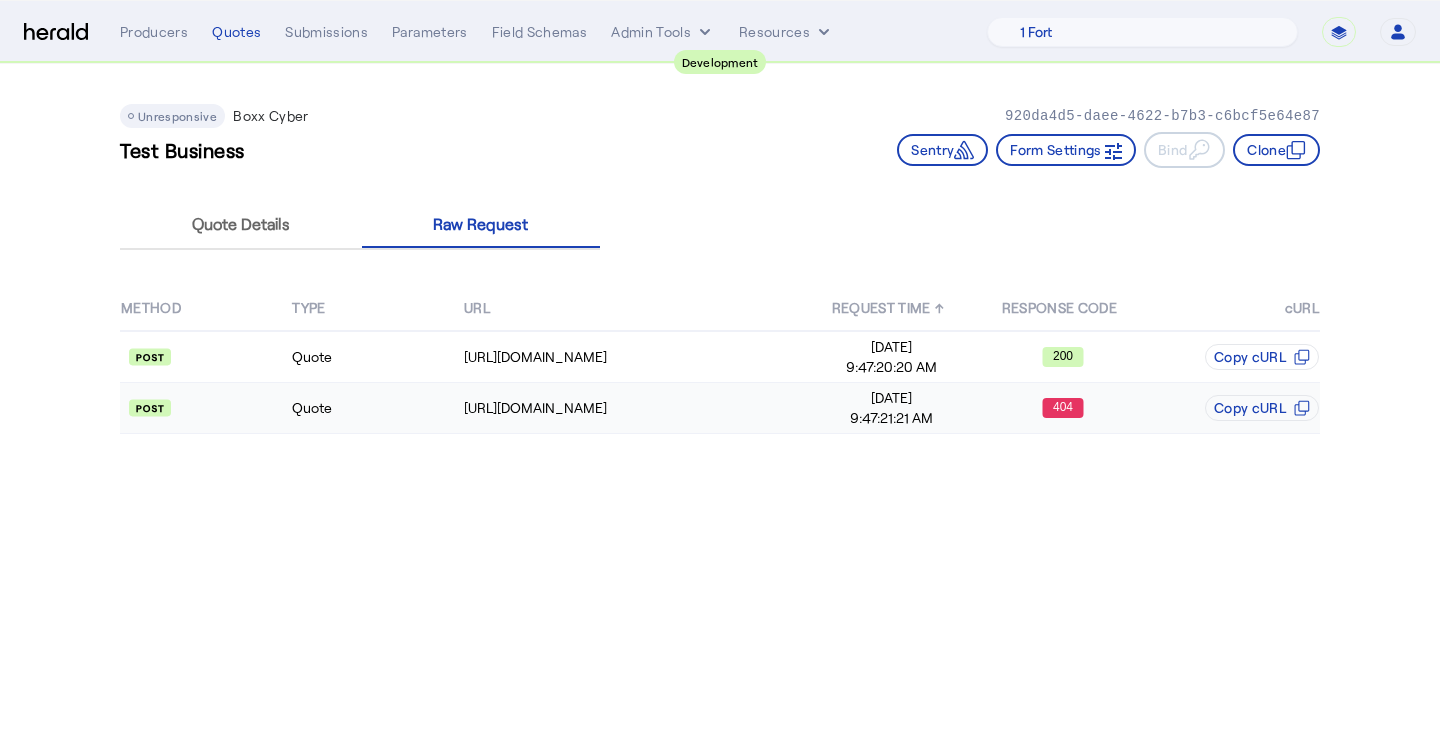 click on "Quote" 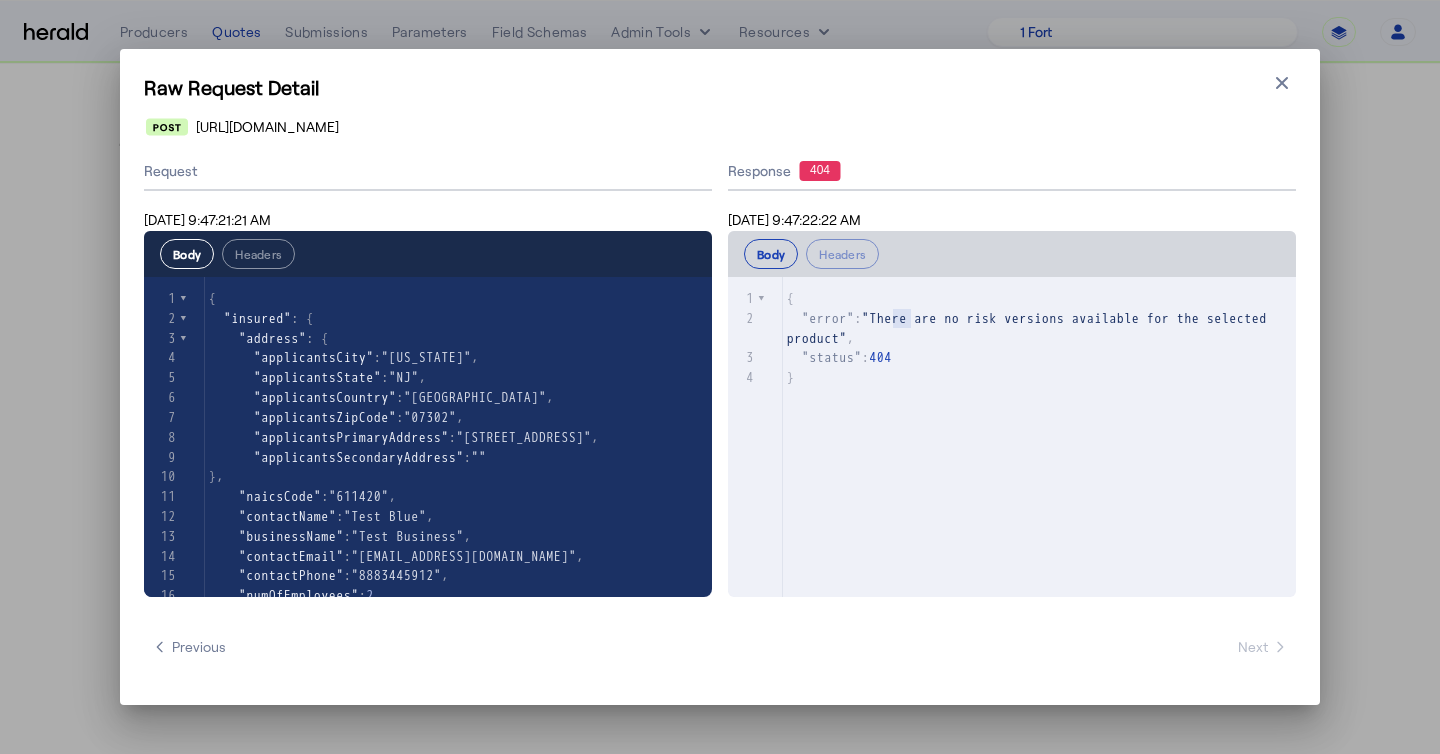 type on "**********" 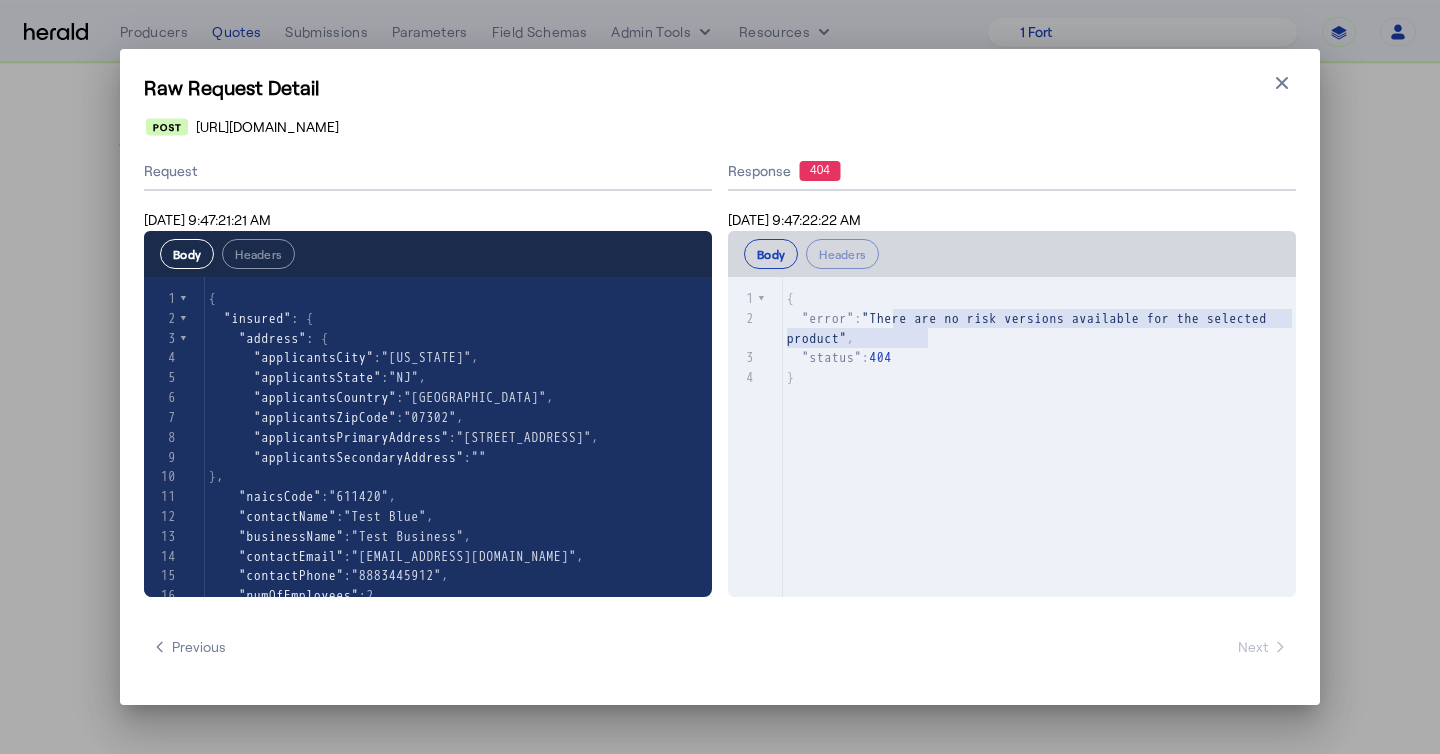 drag, startPoint x: 894, startPoint y: 319, endPoint x: 928, endPoint y: 337, distance: 38.470768 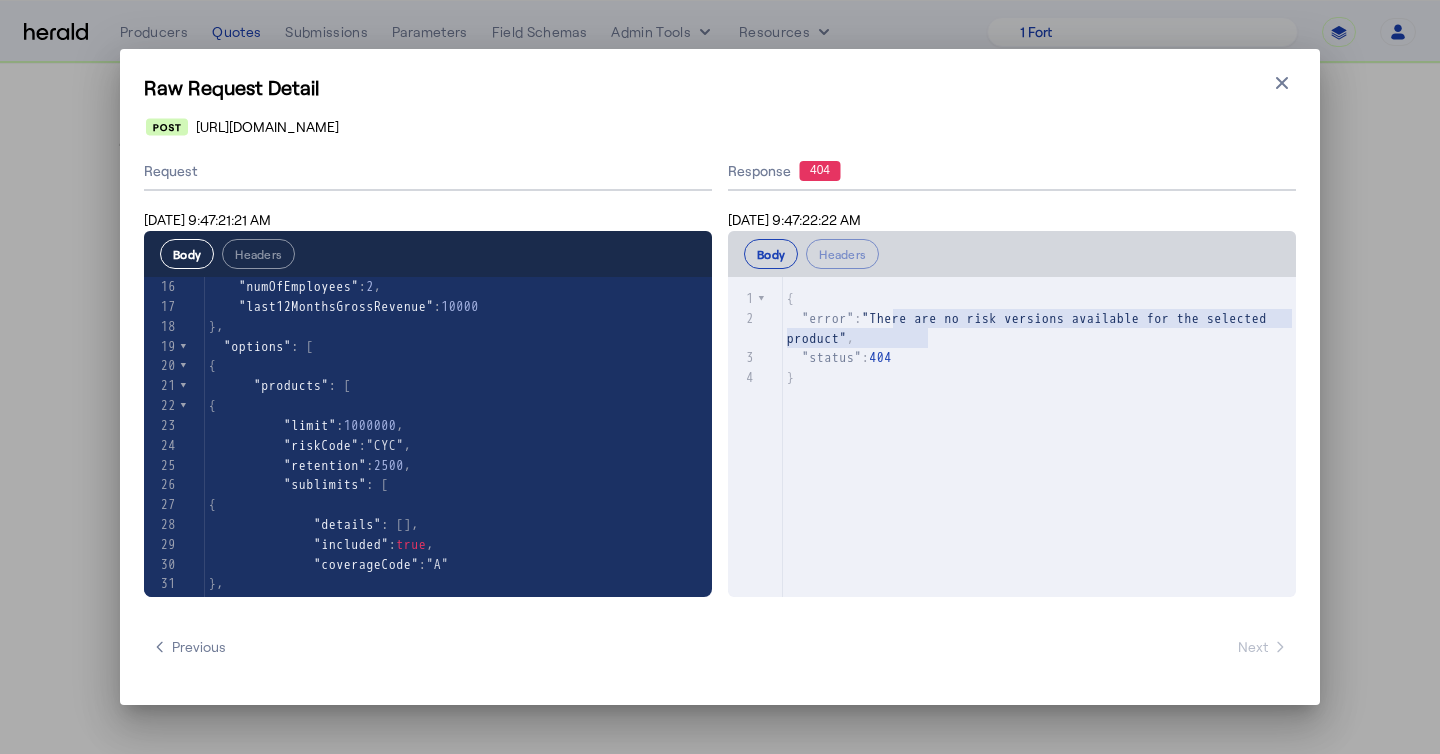 scroll, scrollTop: 597, scrollLeft: 0, axis: vertical 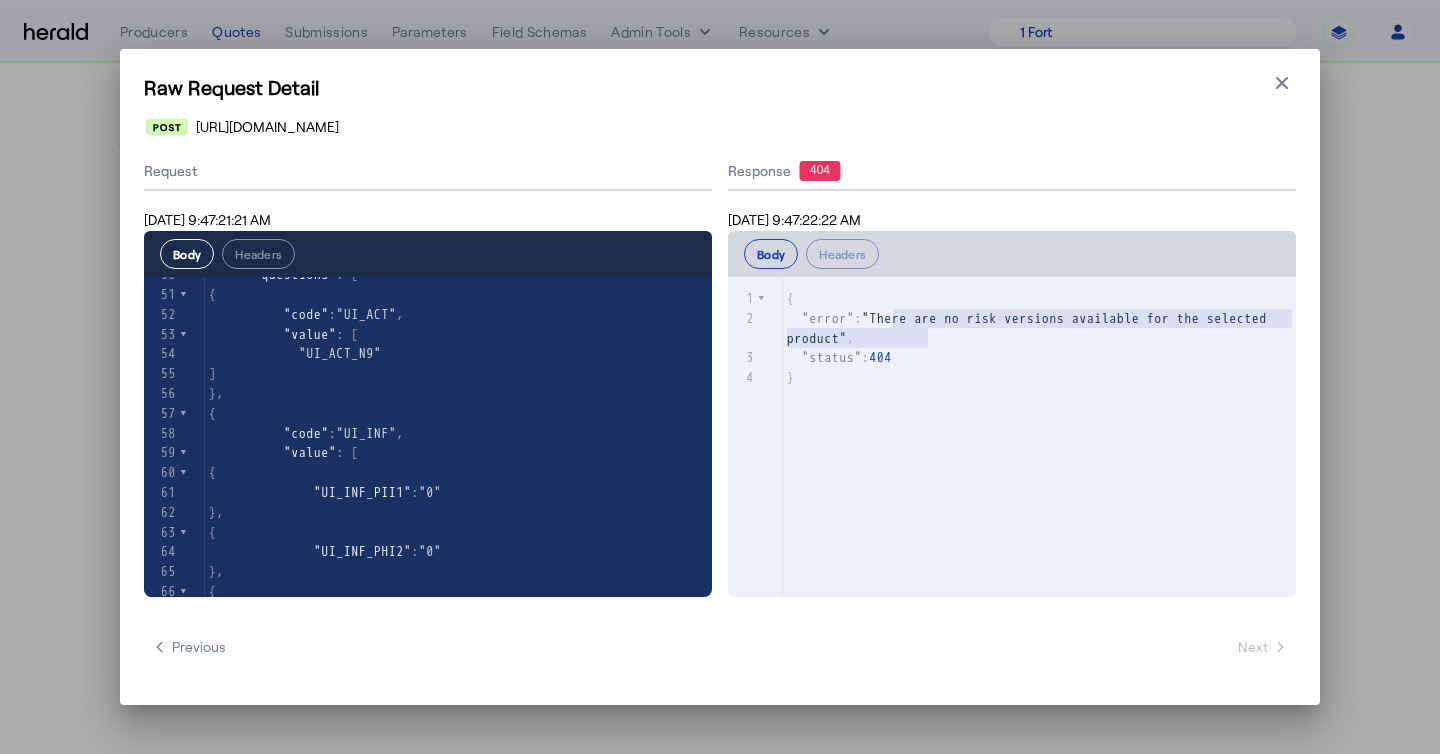 click 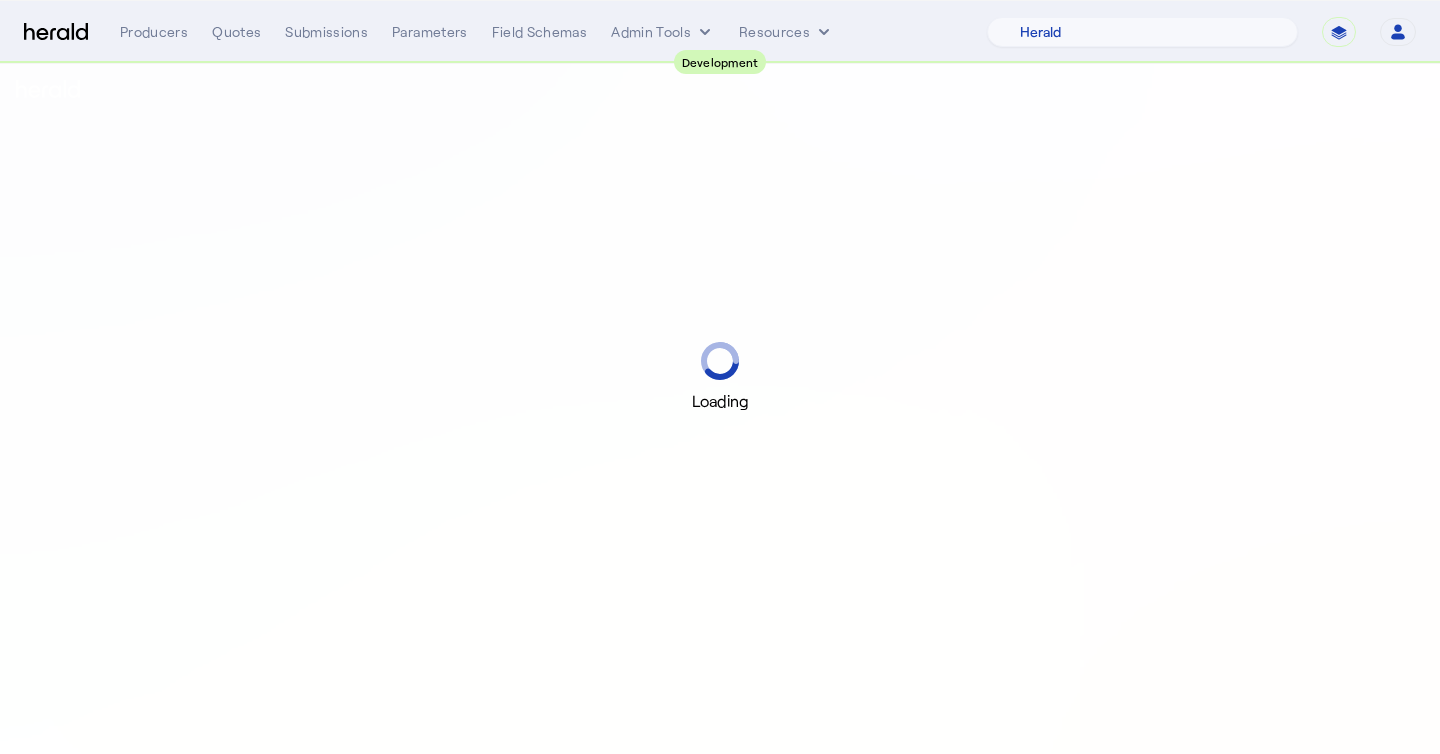select on "pfm_2v8p_herald_api" 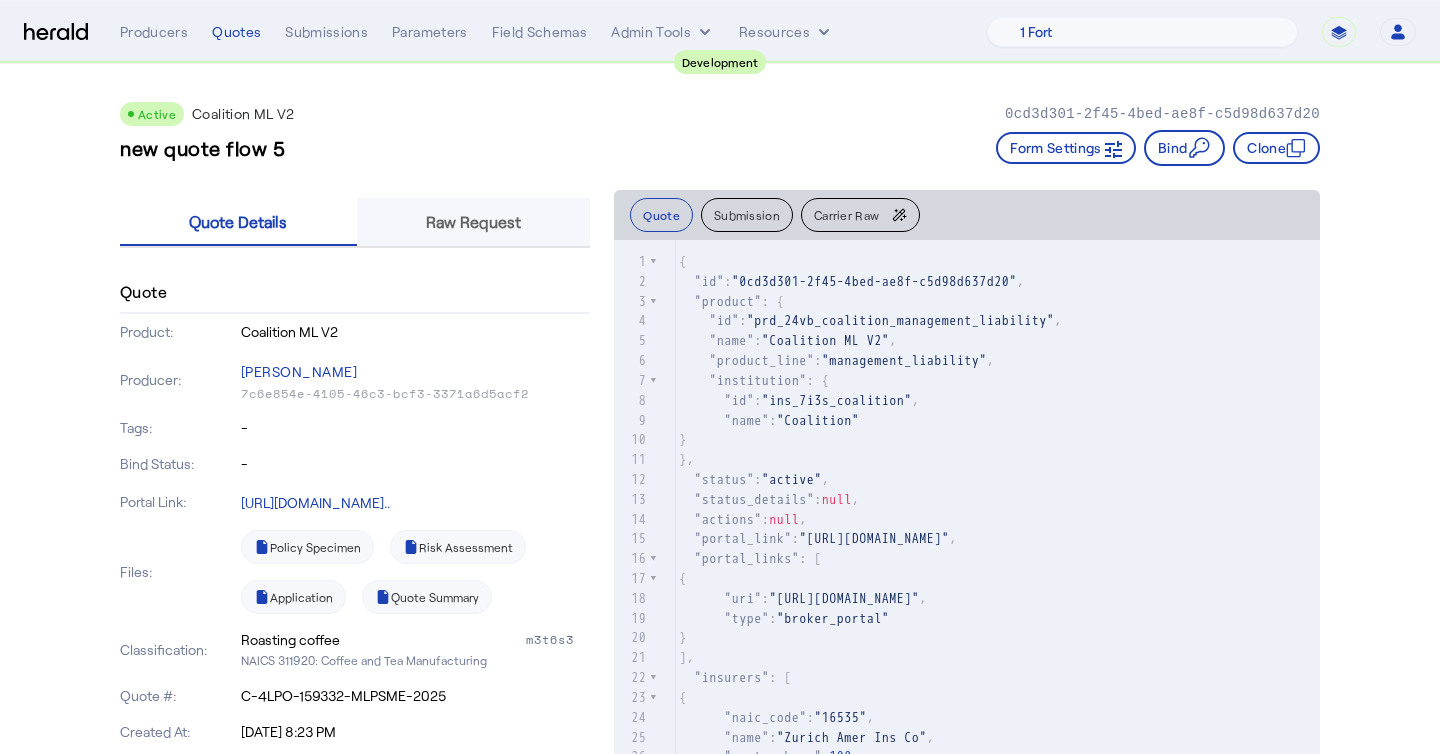 scroll, scrollTop: 0, scrollLeft: 0, axis: both 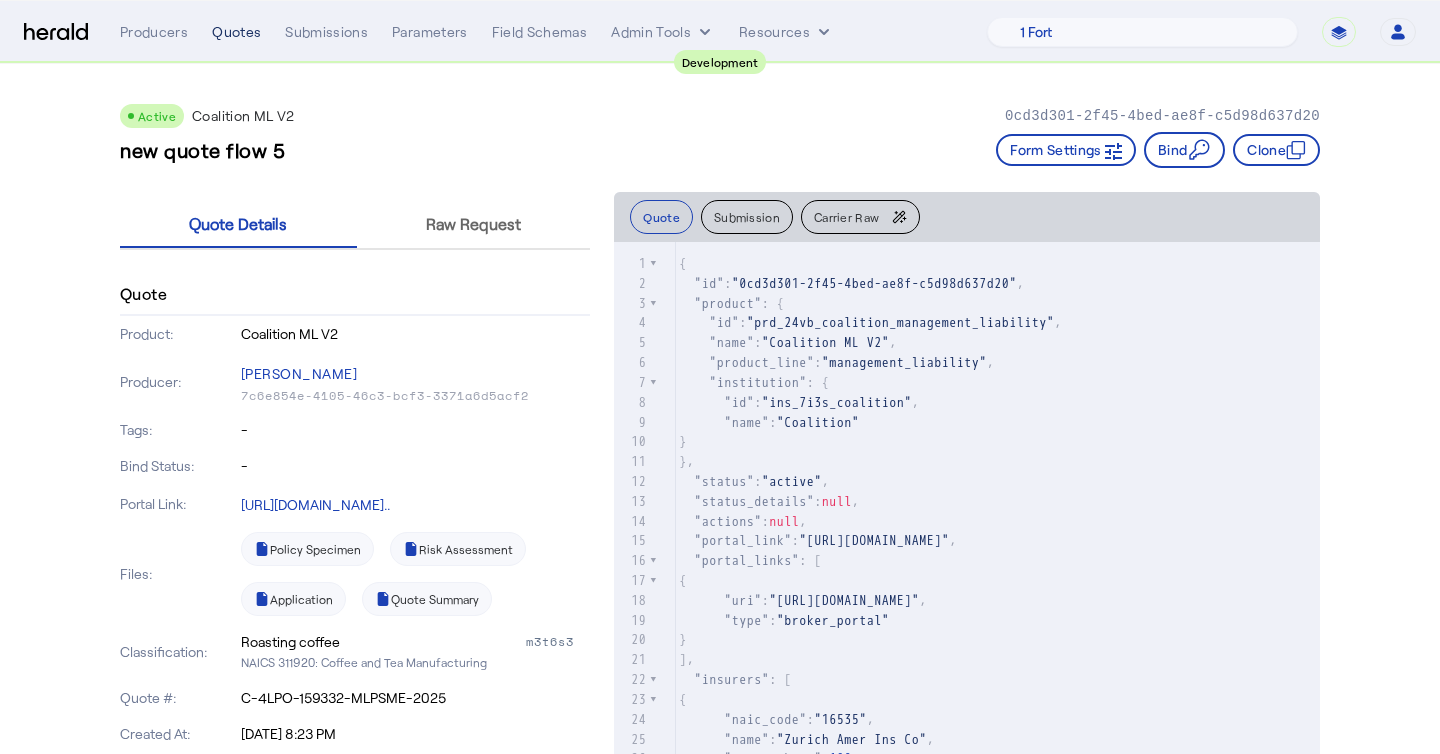 click on "Quotes" at bounding box center [236, 32] 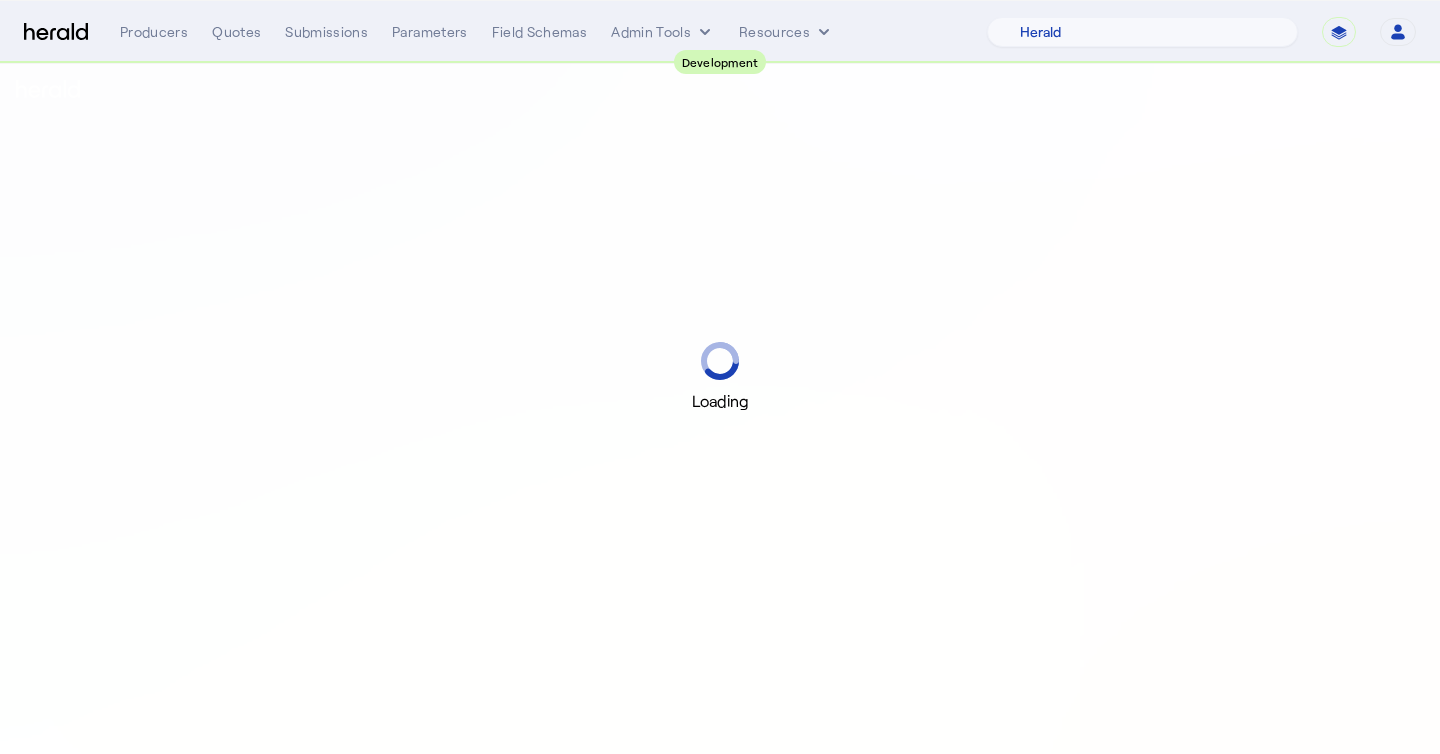 select on "pfm_2v8p_herald_api" 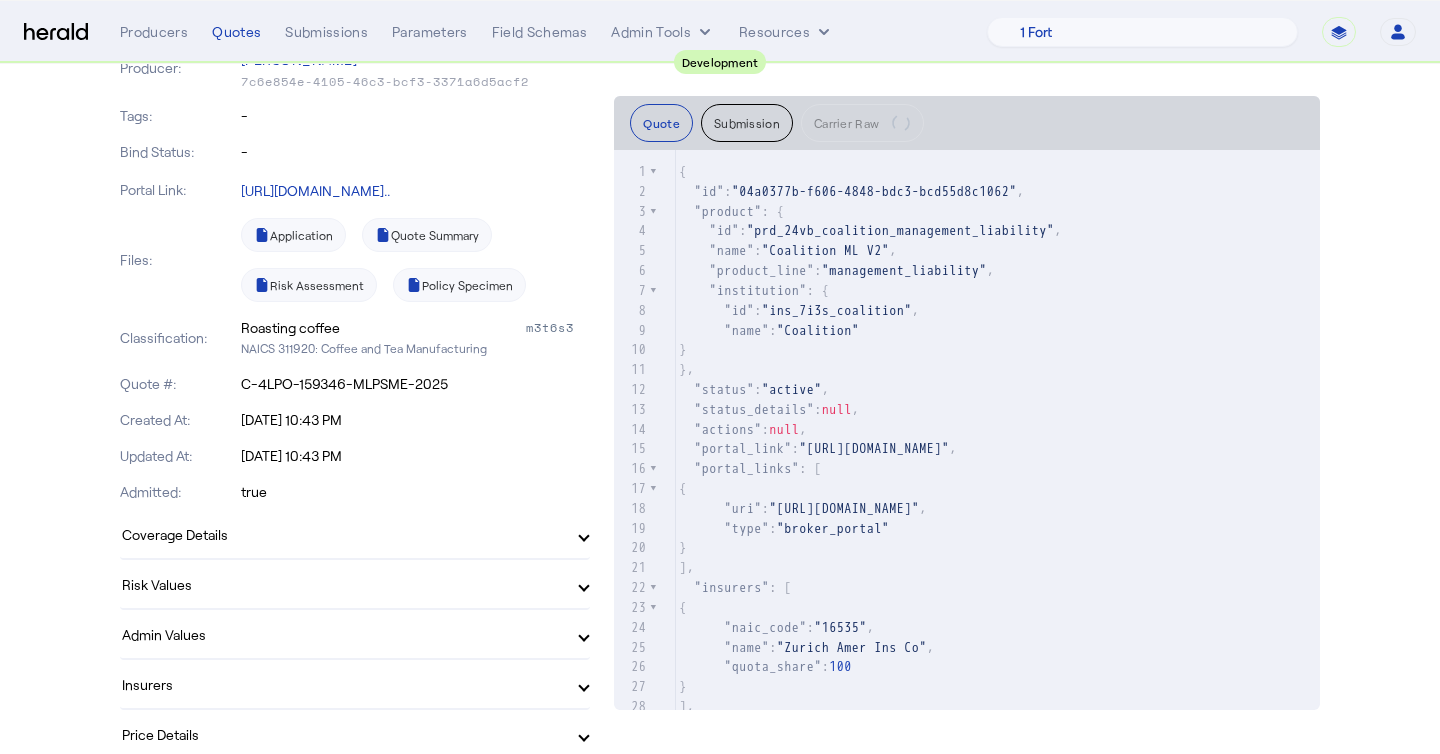 scroll, scrollTop: 0, scrollLeft: 0, axis: both 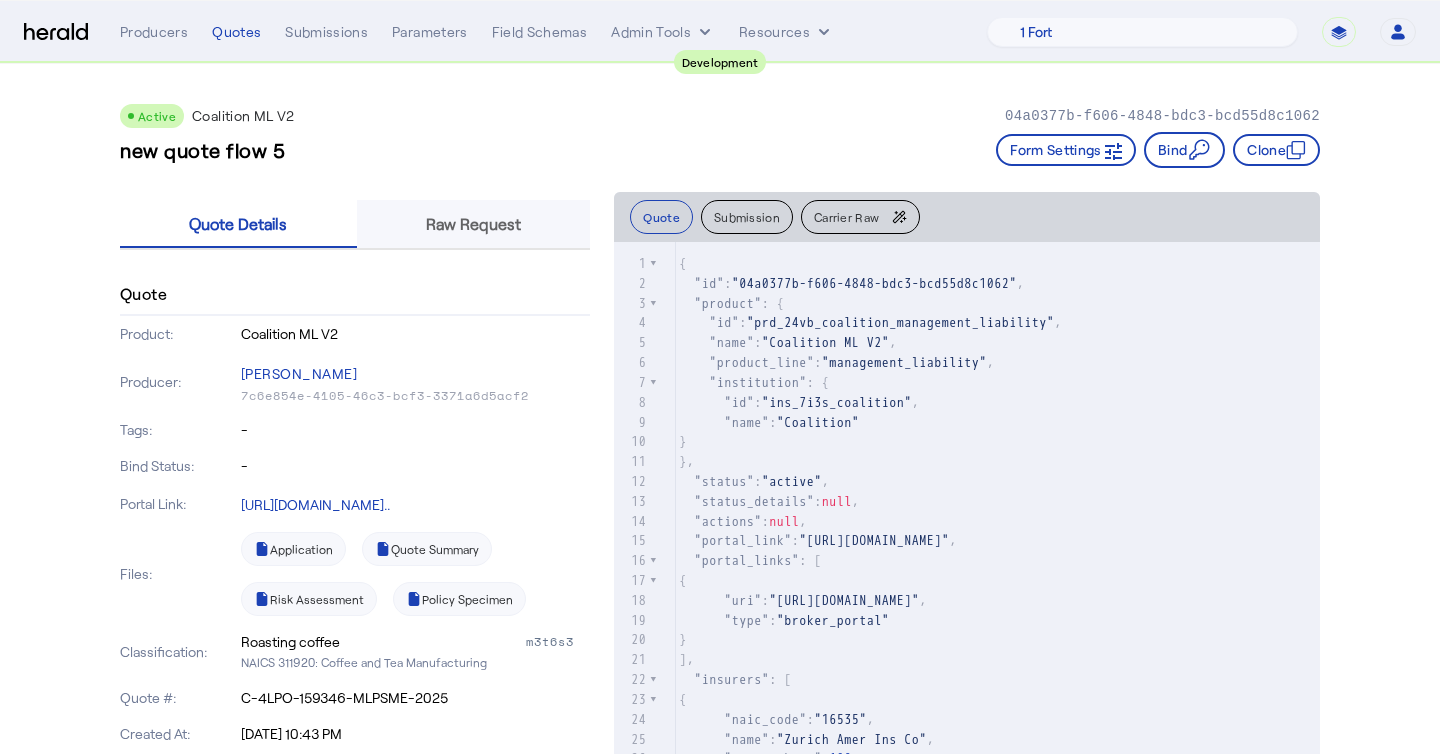 click on "Raw Request" at bounding box center (473, 224) 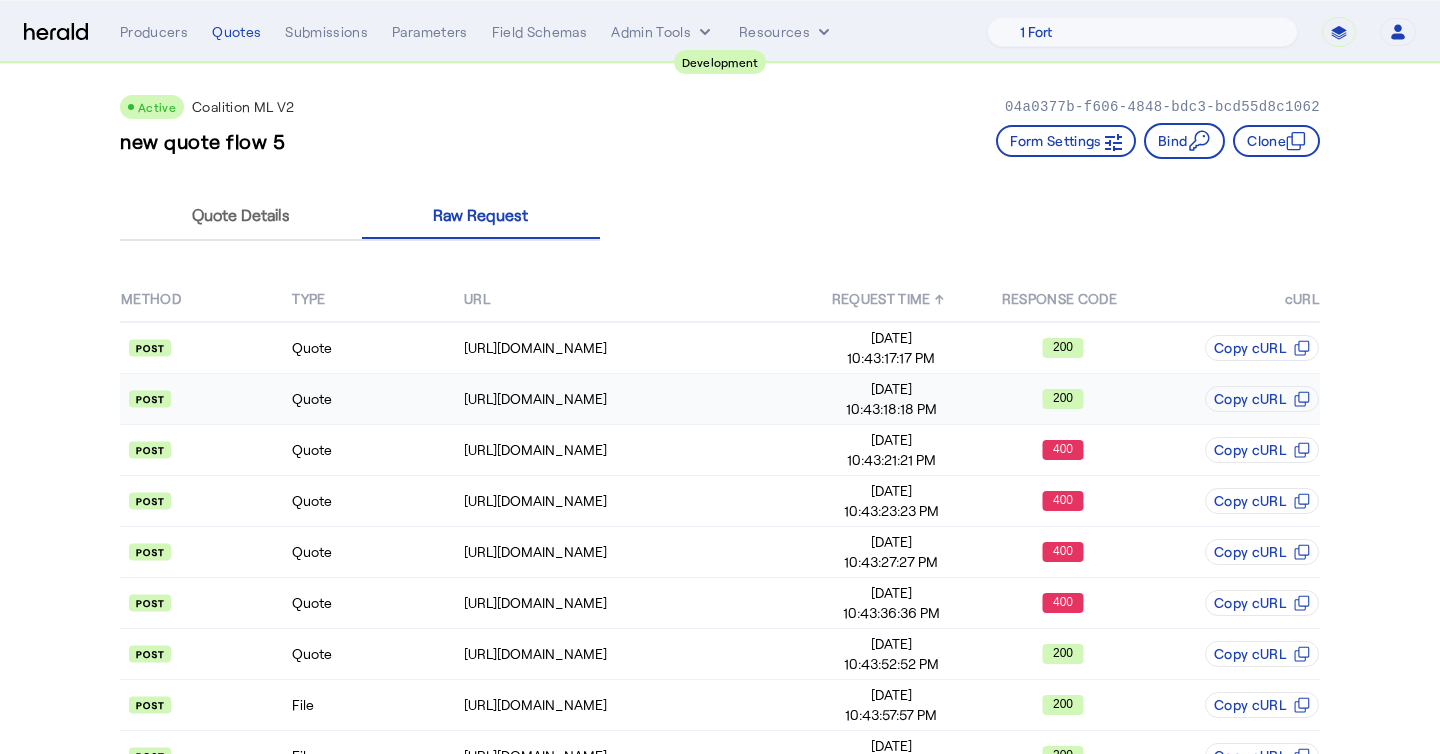 scroll, scrollTop: 0, scrollLeft: 0, axis: both 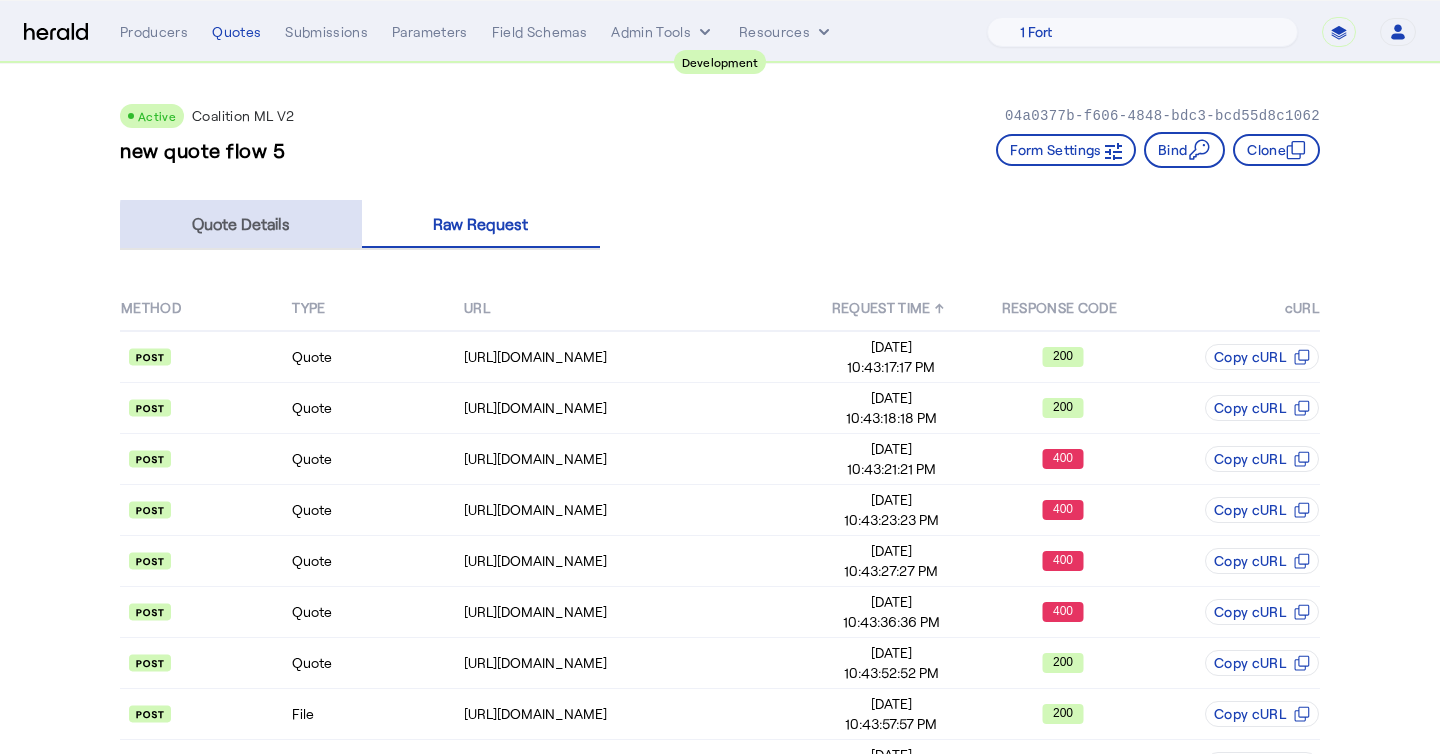 click on "Quote Details" at bounding box center (241, 224) 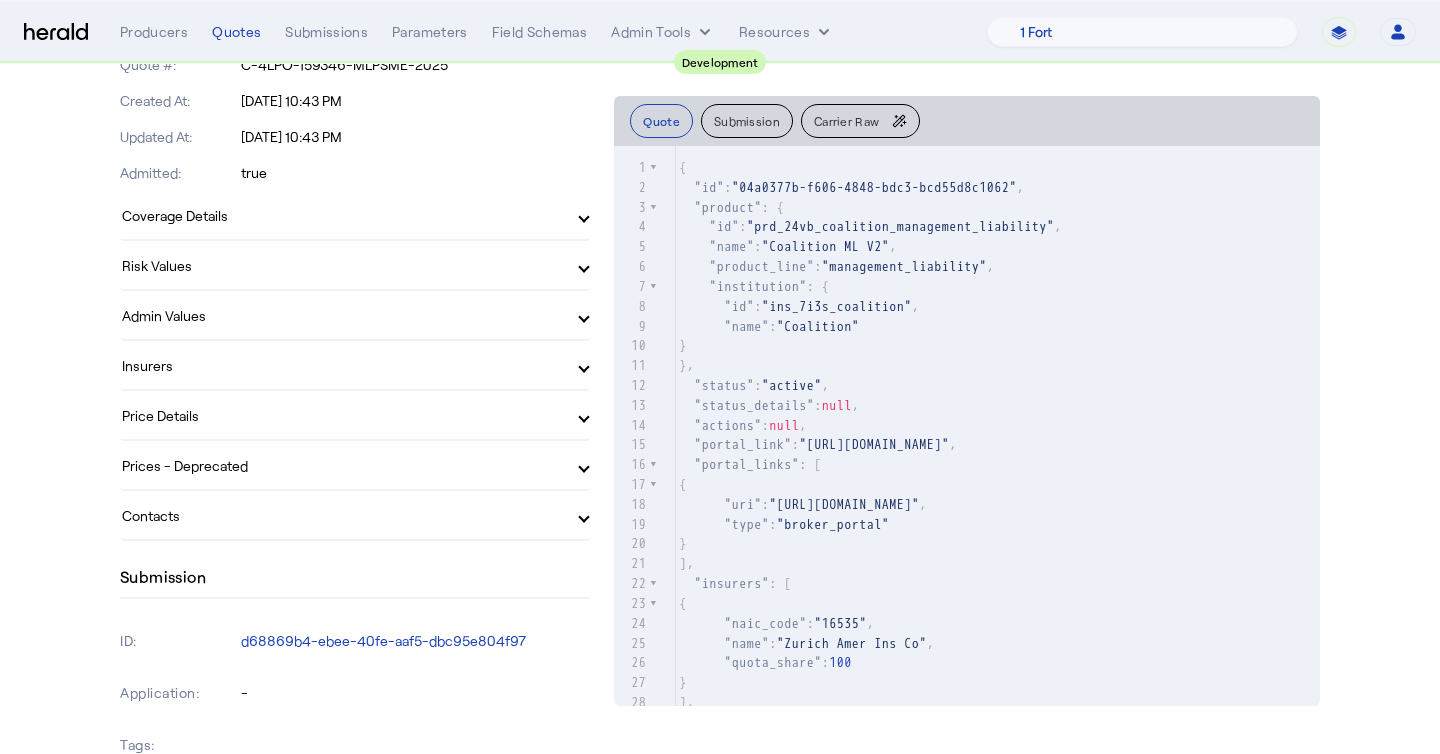 scroll, scrollTop: 0, scrollLeft: 0, axis: both 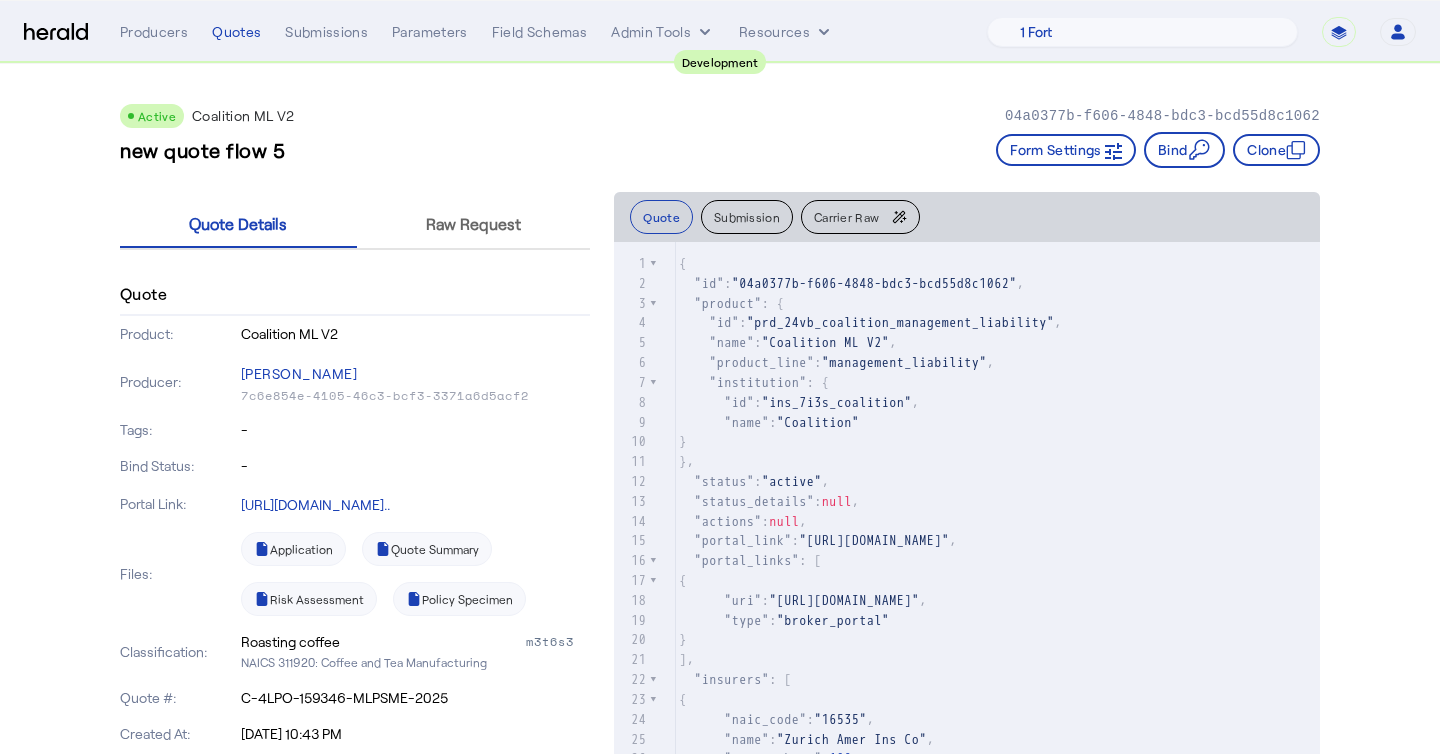 click on "Raw Request" at bounding box center (473, 224) 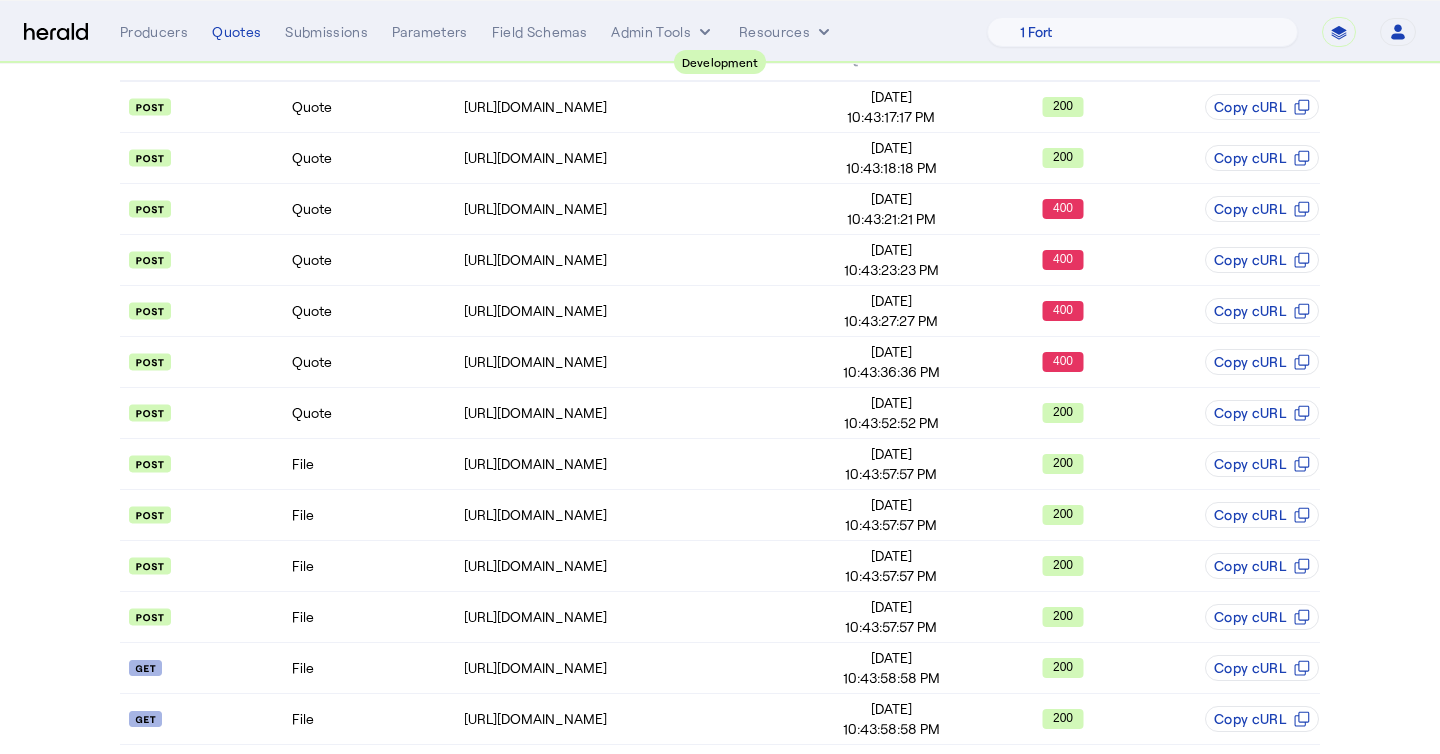 scroll, scrollTop: 0, scrollLeft: 0, axis: both 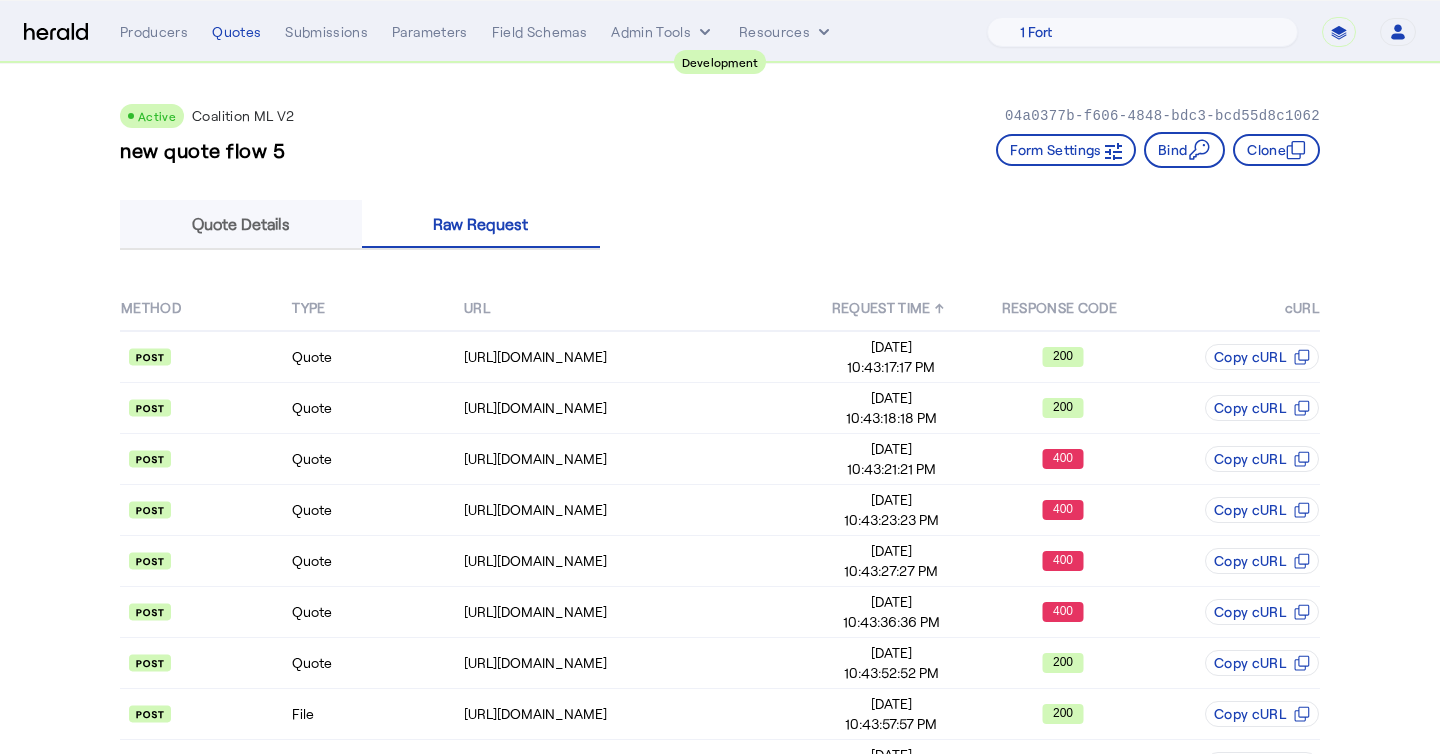 click on "Quote Details" at bounding box center [241, 224] 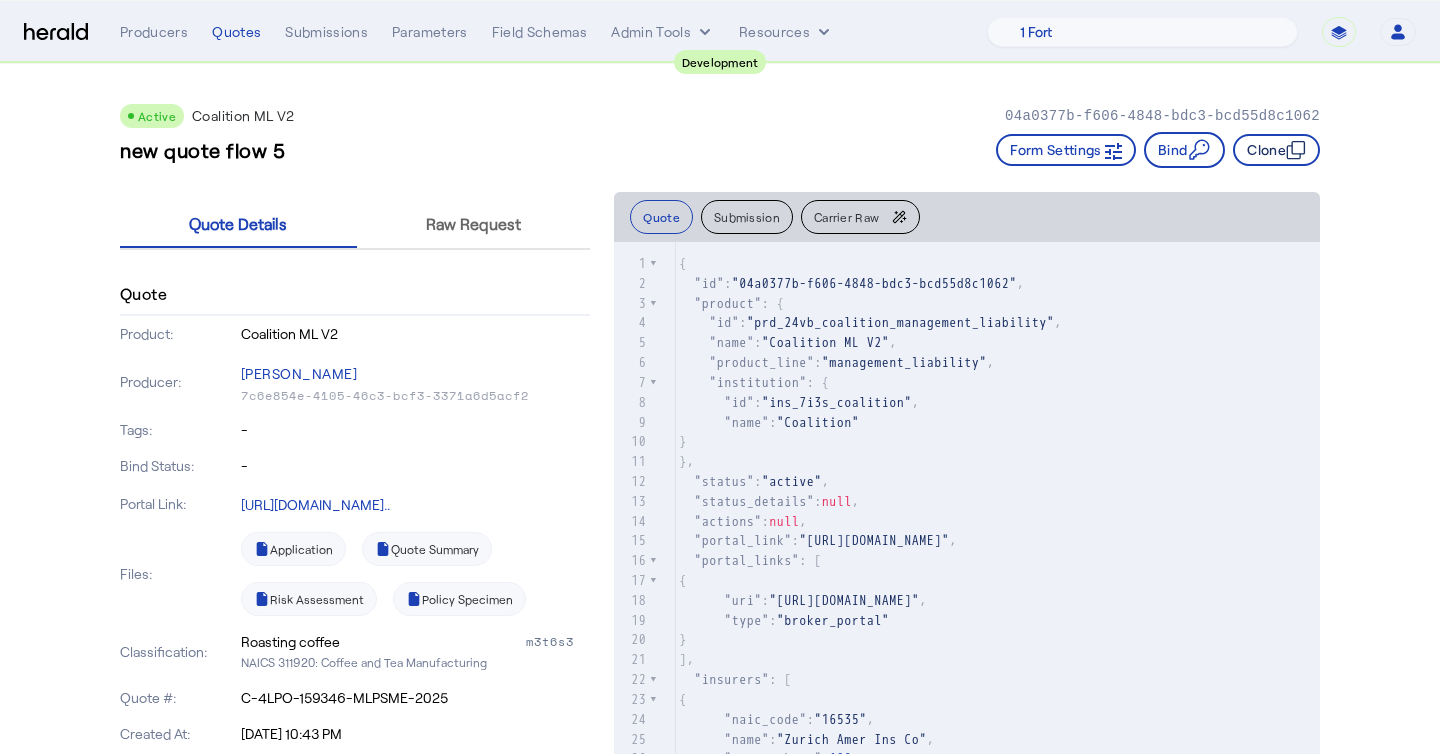 click on "Clone" 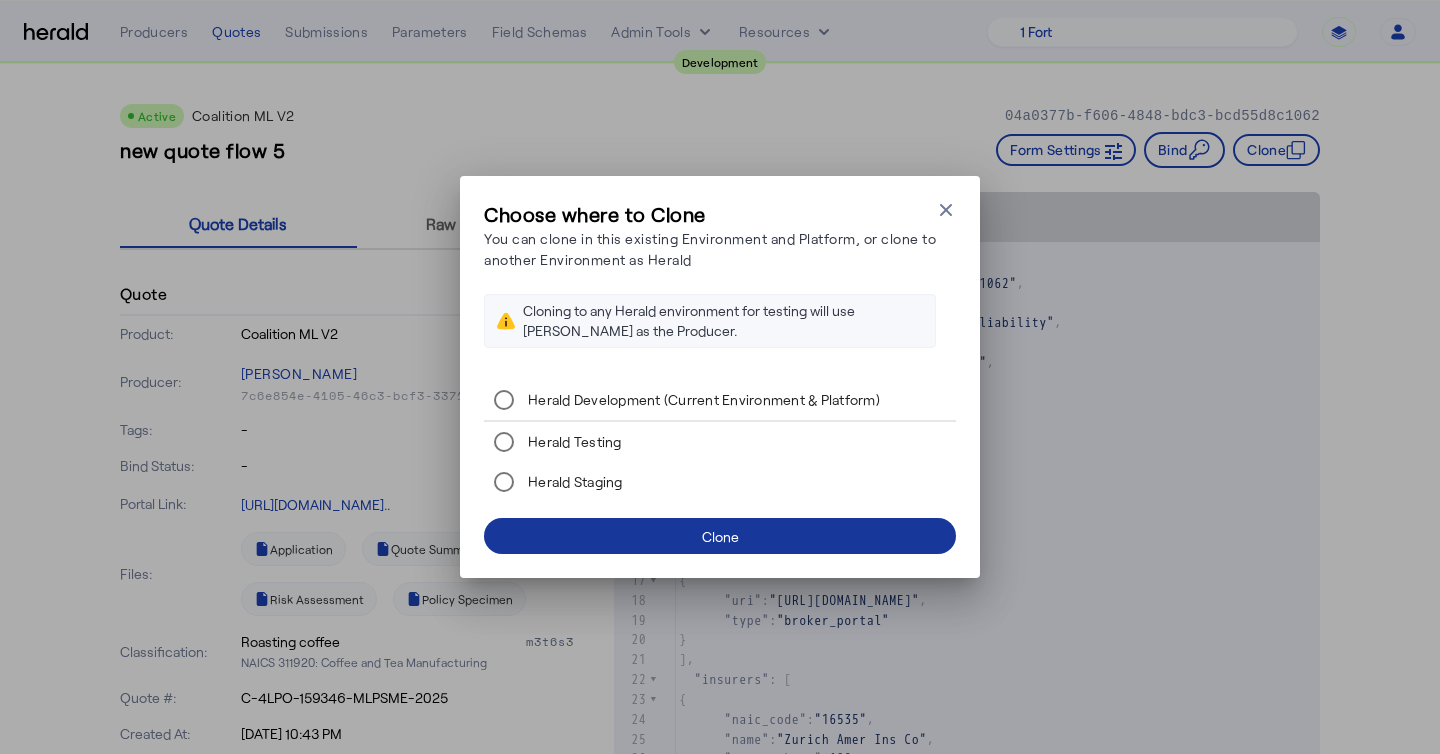 click at bounding box center (720, 536) 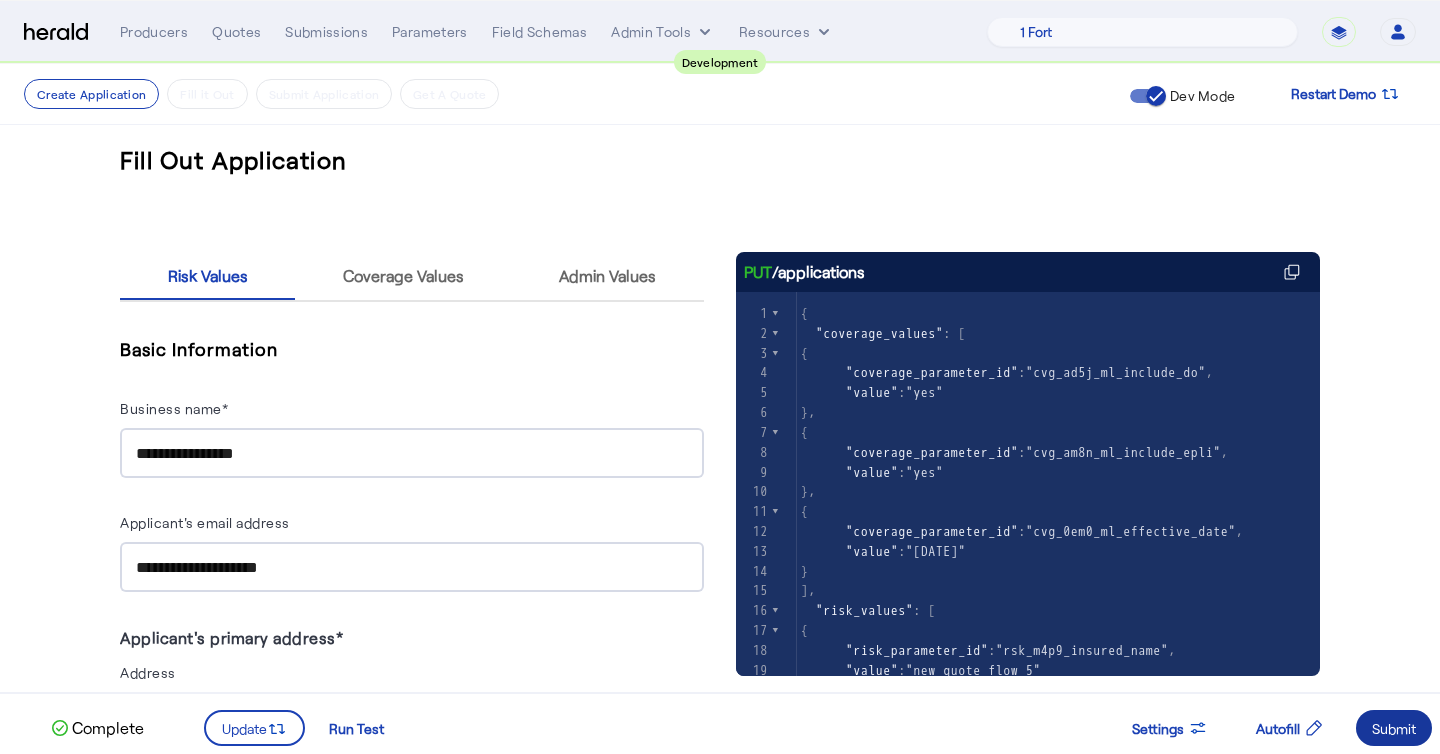 click at bounding box center (1394, 728) 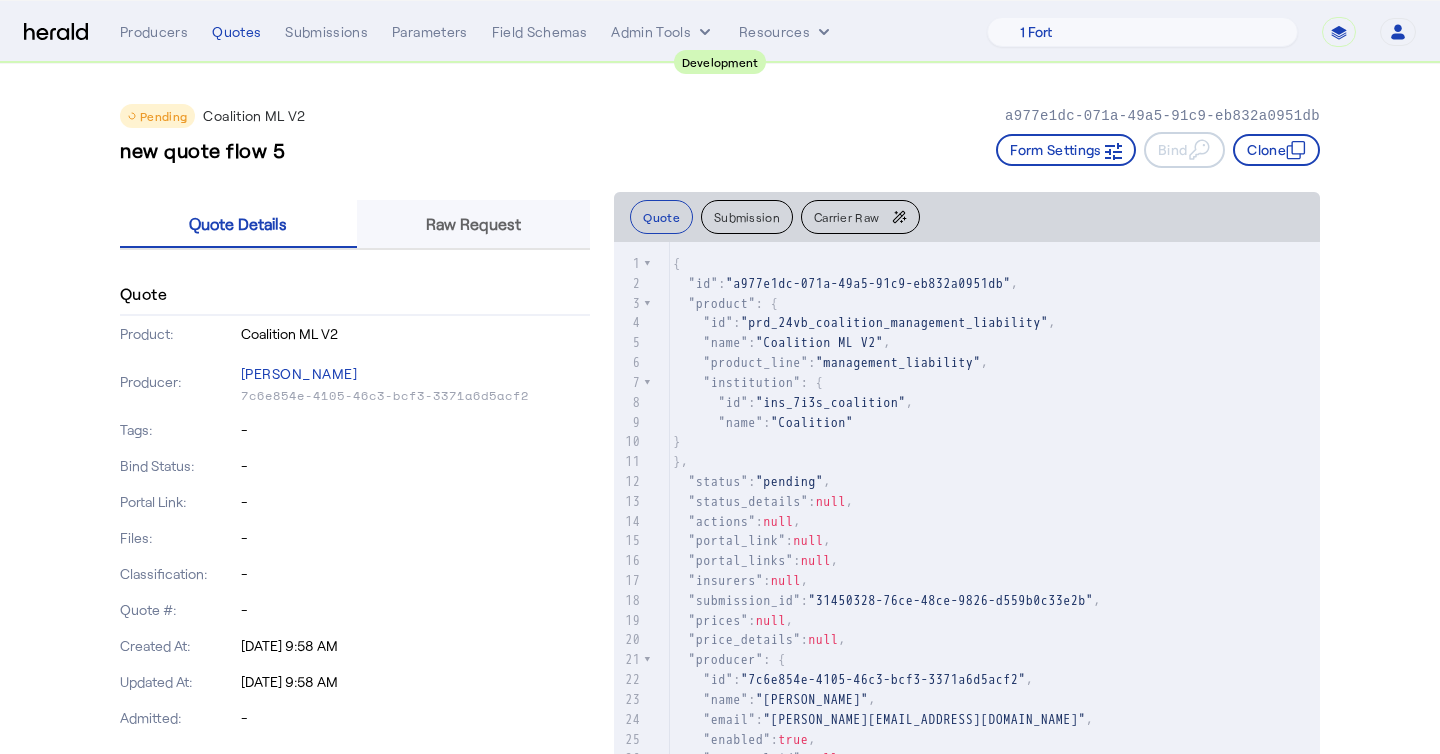 click on "Raw Request" at bounding box center (473, 224) 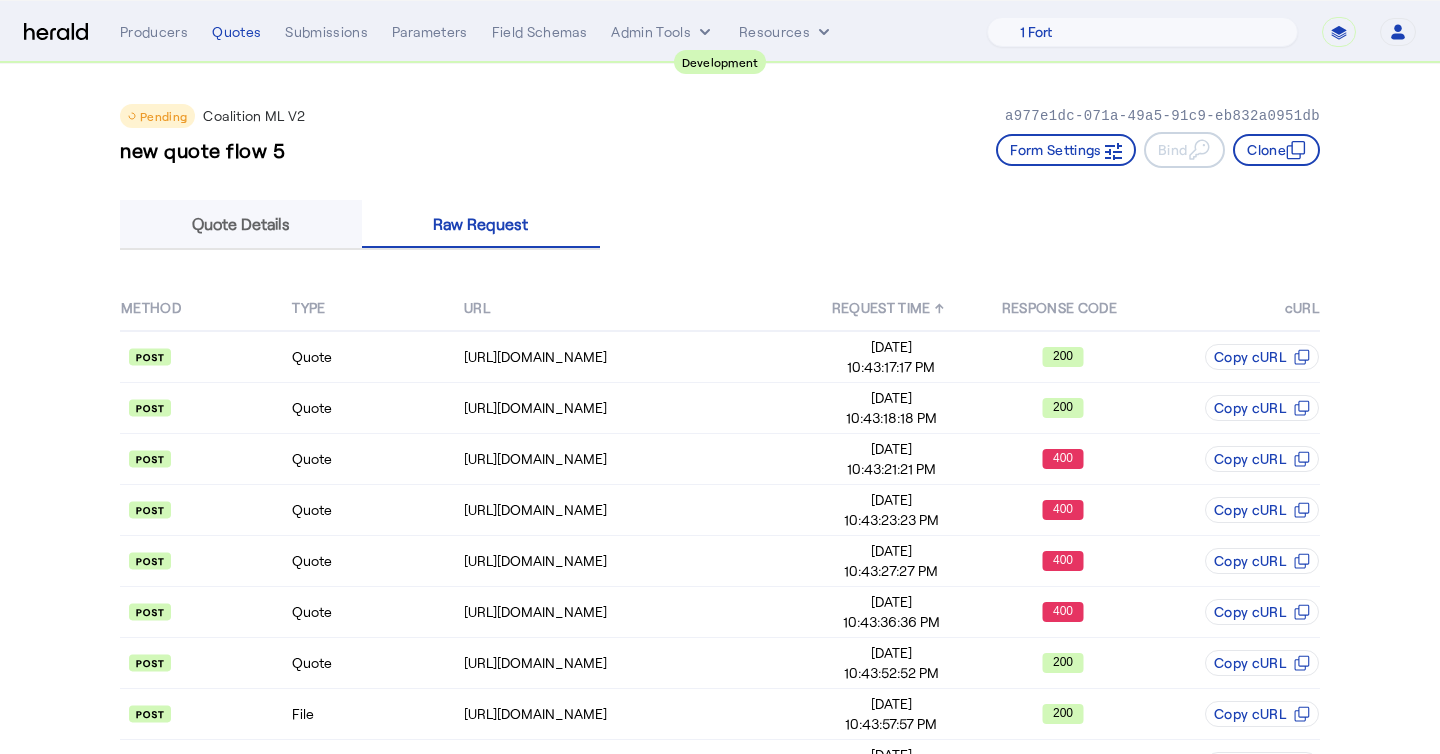 click on "Quote Details" at bounding box center (241, 224) 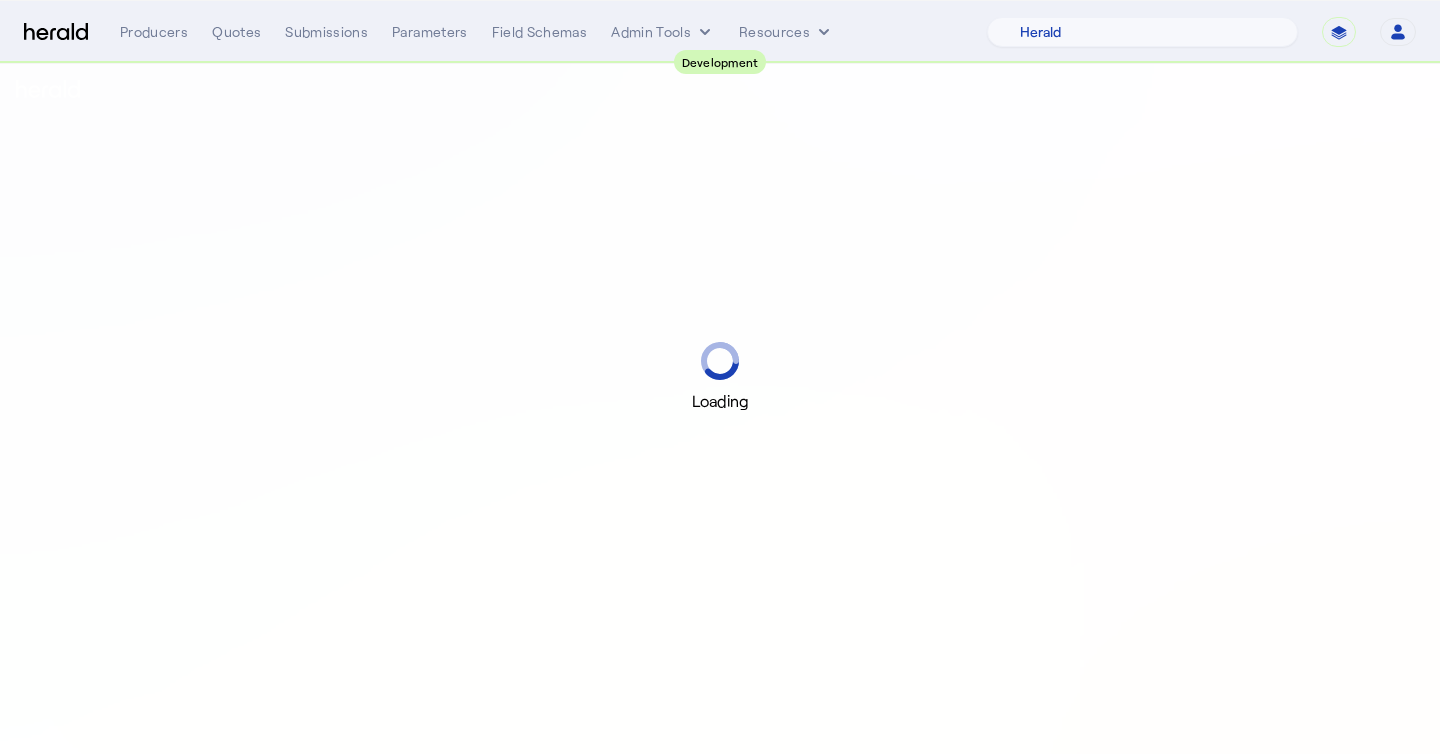 select on "pfm_2v8p_herald_api" 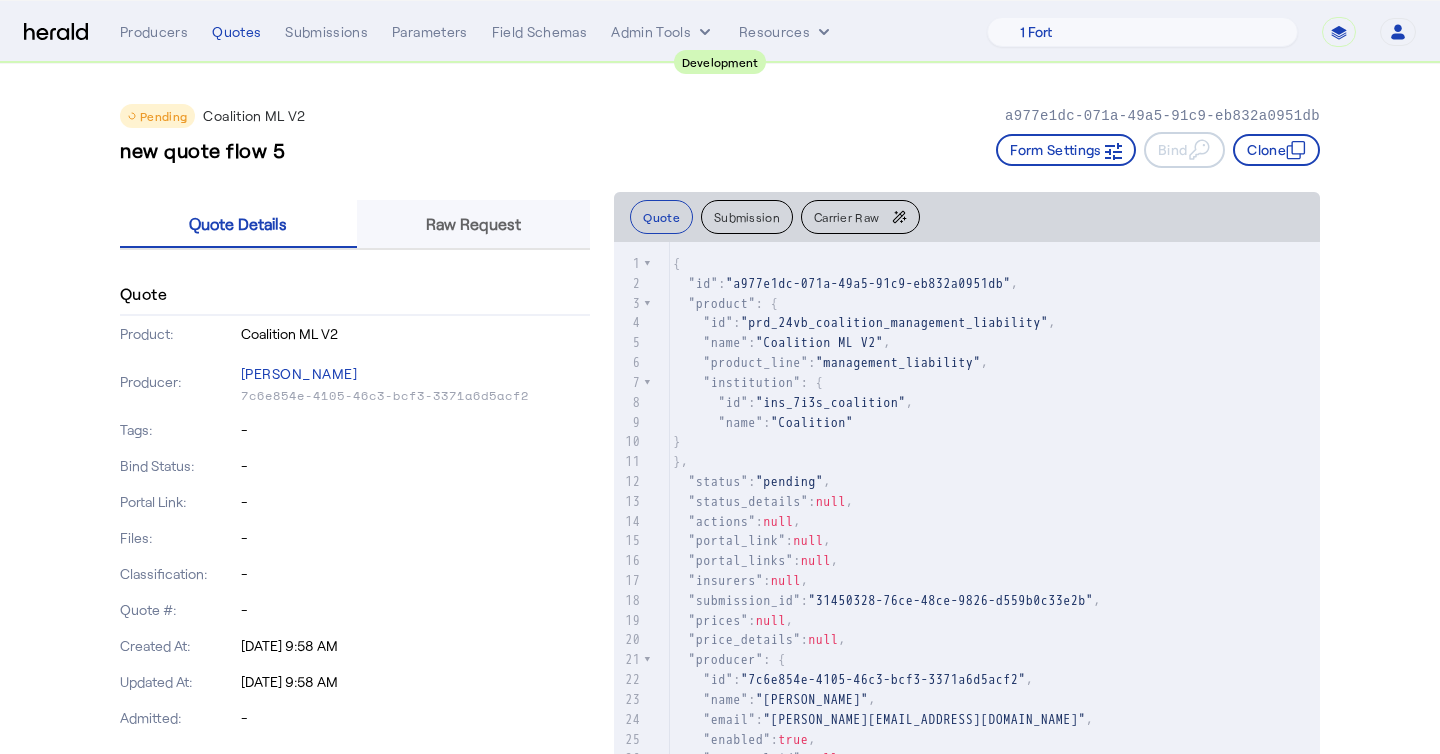 click on "Raw Request" at bounding box center [473, 224] 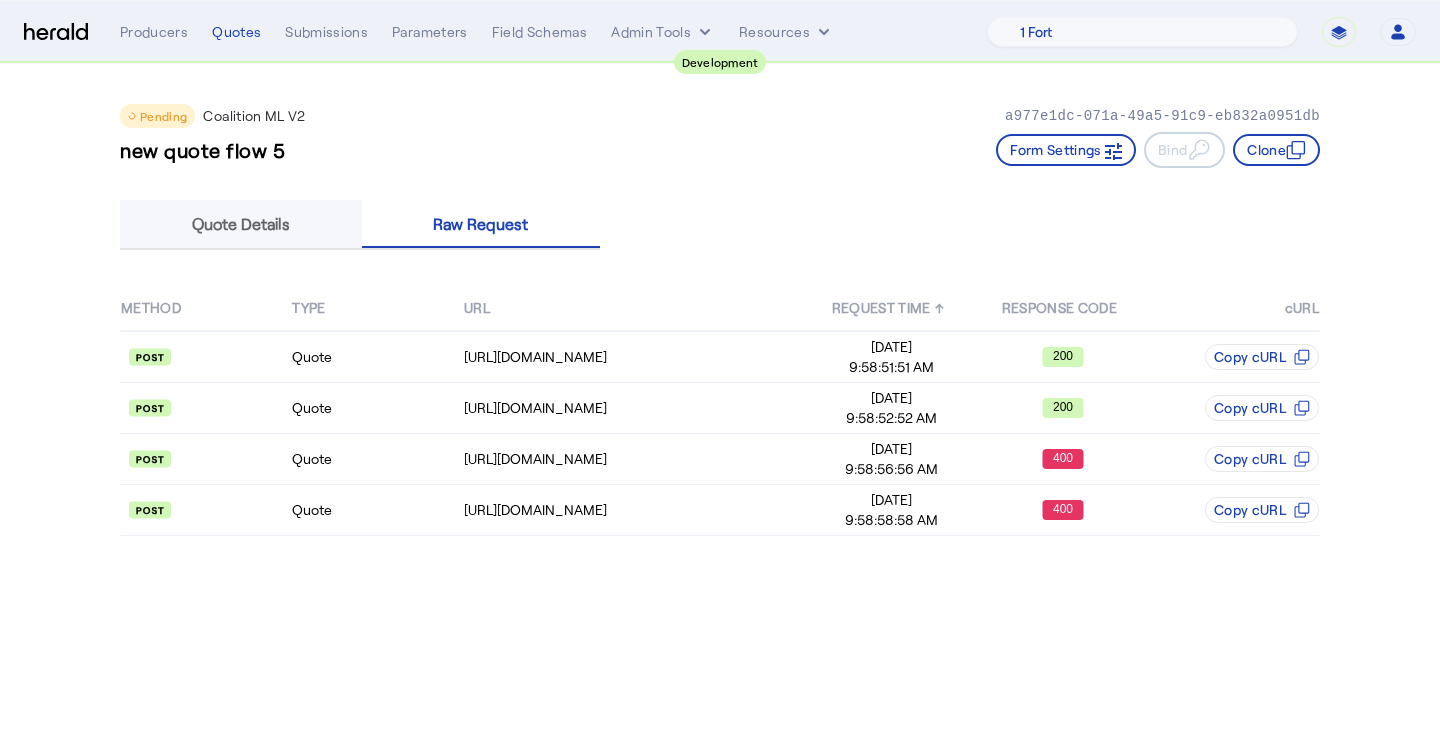 click on "Quote Details" at bounding box center [241, 224] 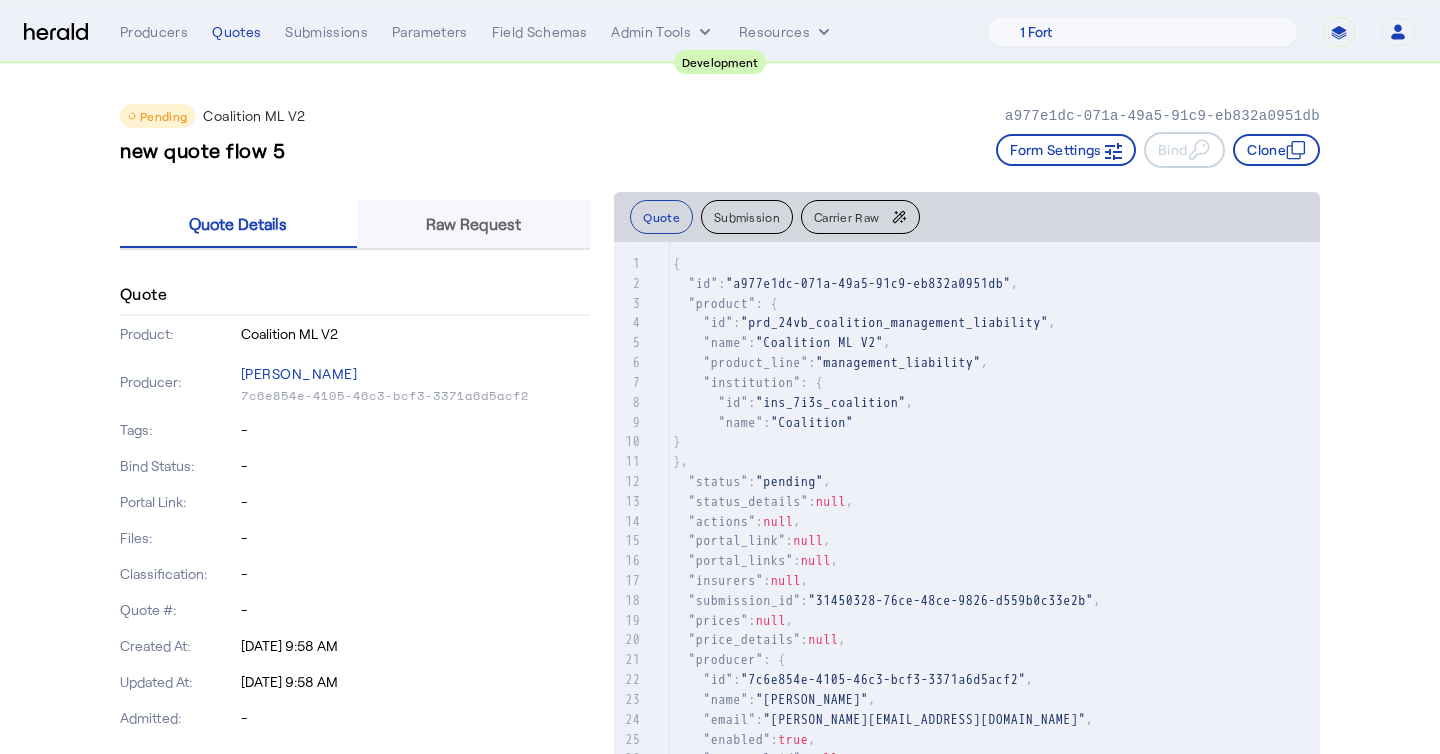 click on "Raw Request" at bounding box center [473, 224] 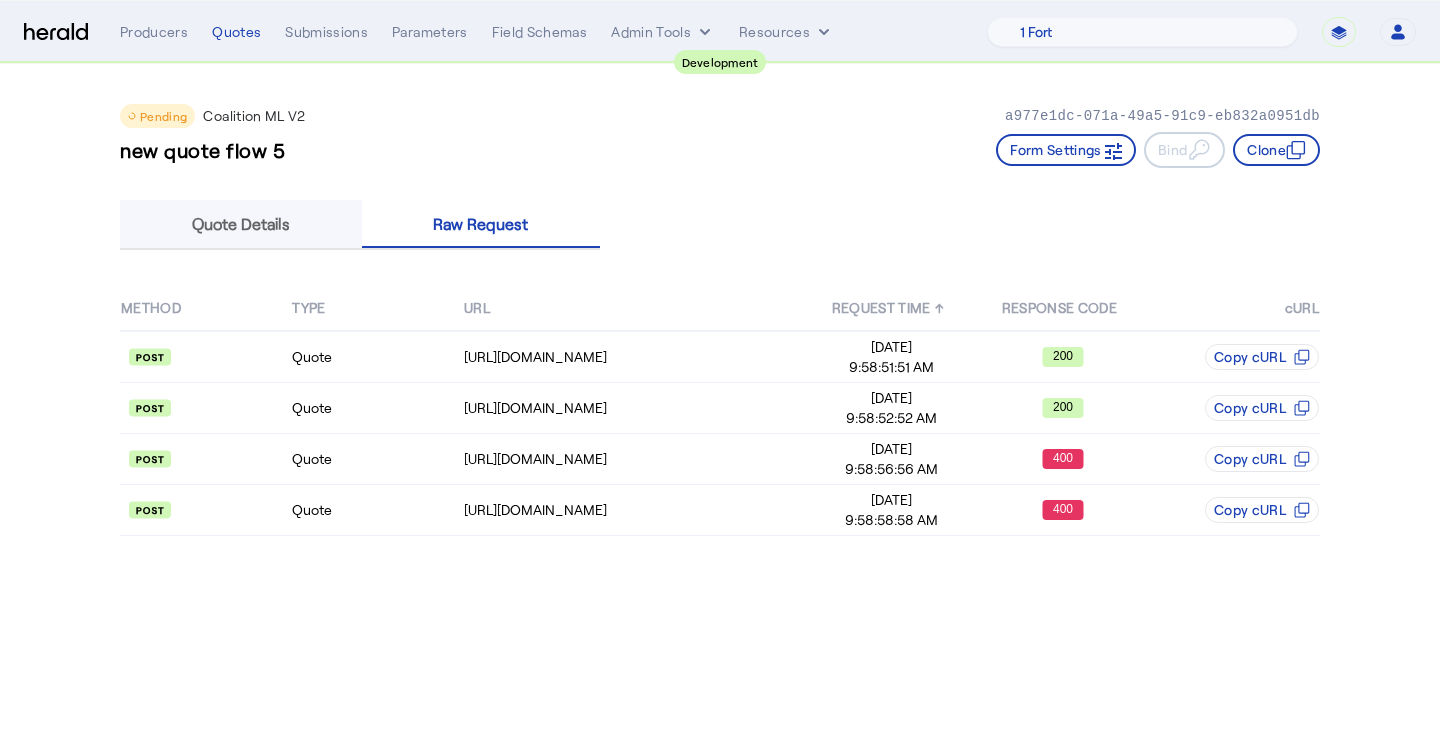 click on "Quote Details" at bounding box center (241, 224) 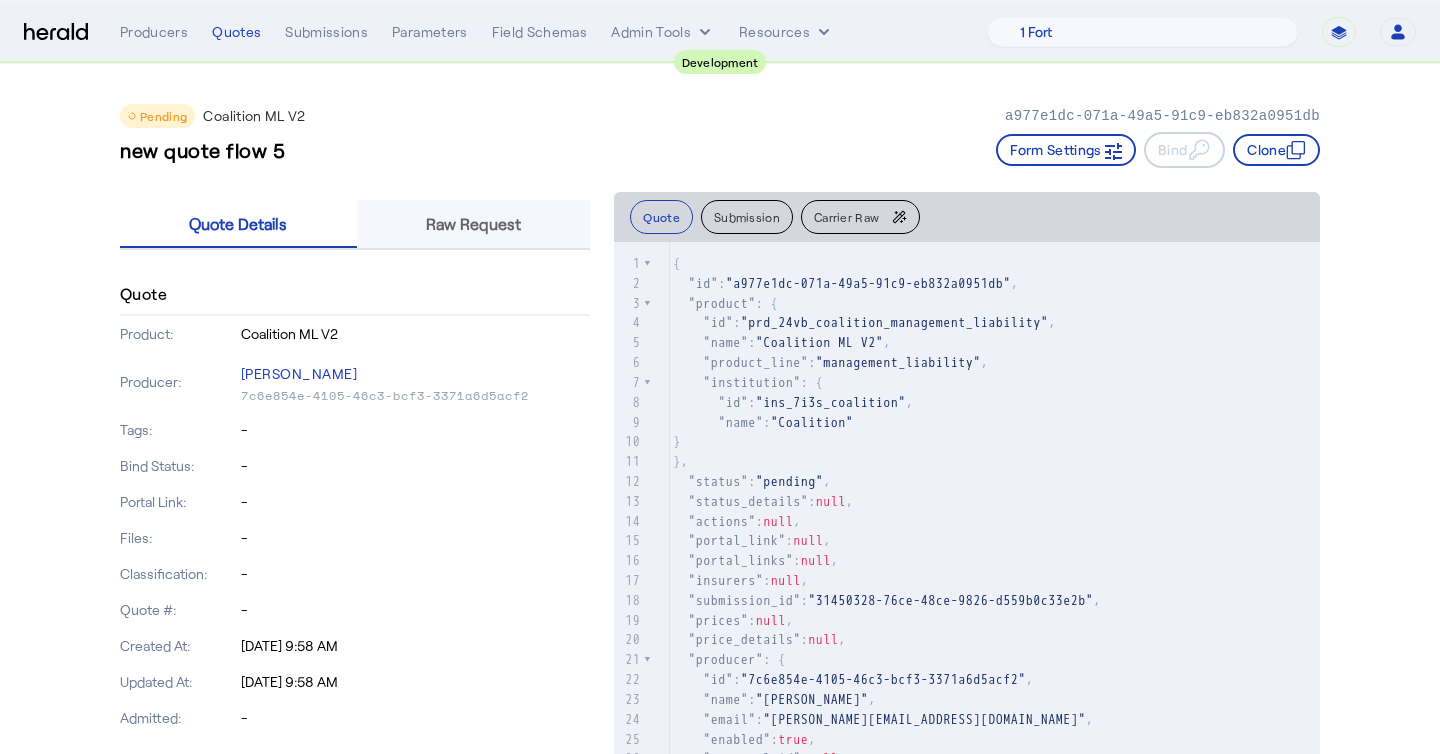 click on "Raw Request" at bounding box center [474, 224] 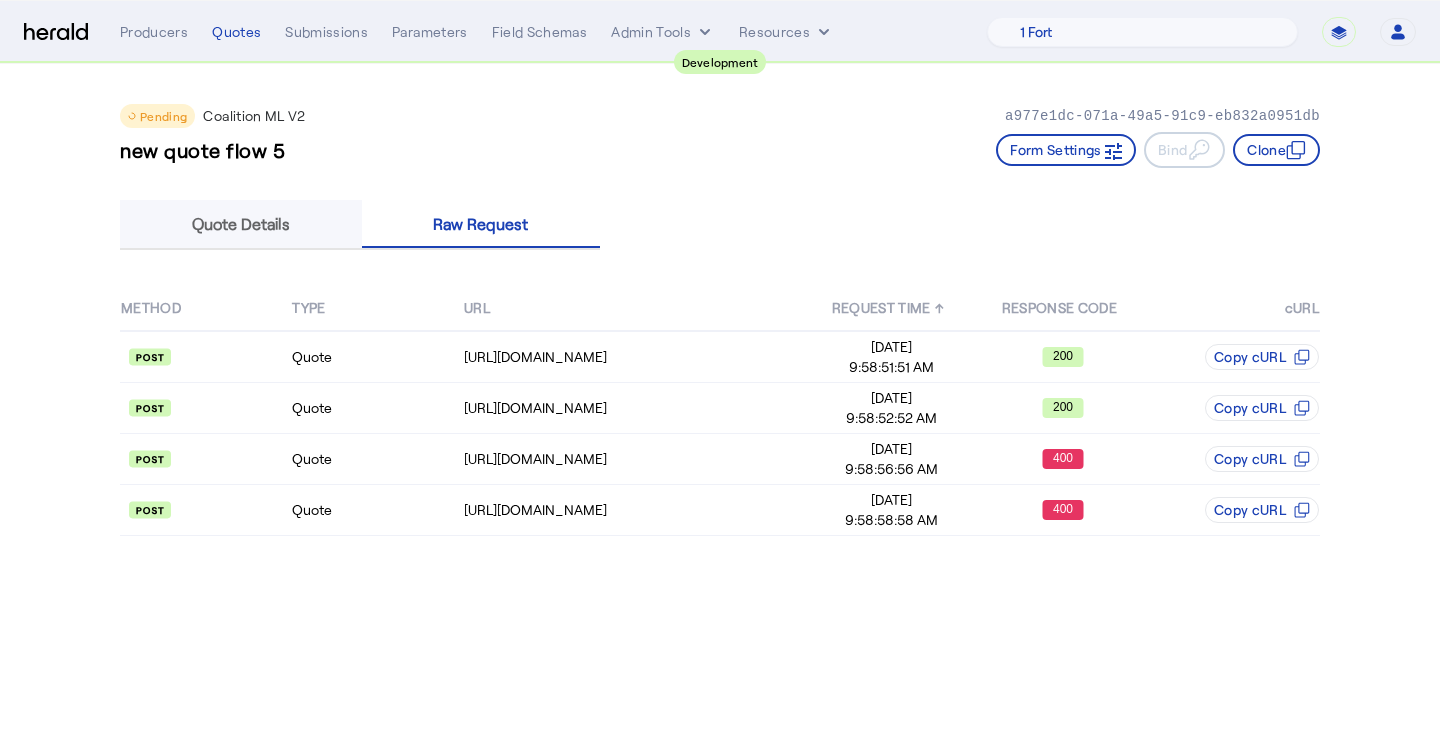 click on "Quote Details" at bounding box center (241, 224) 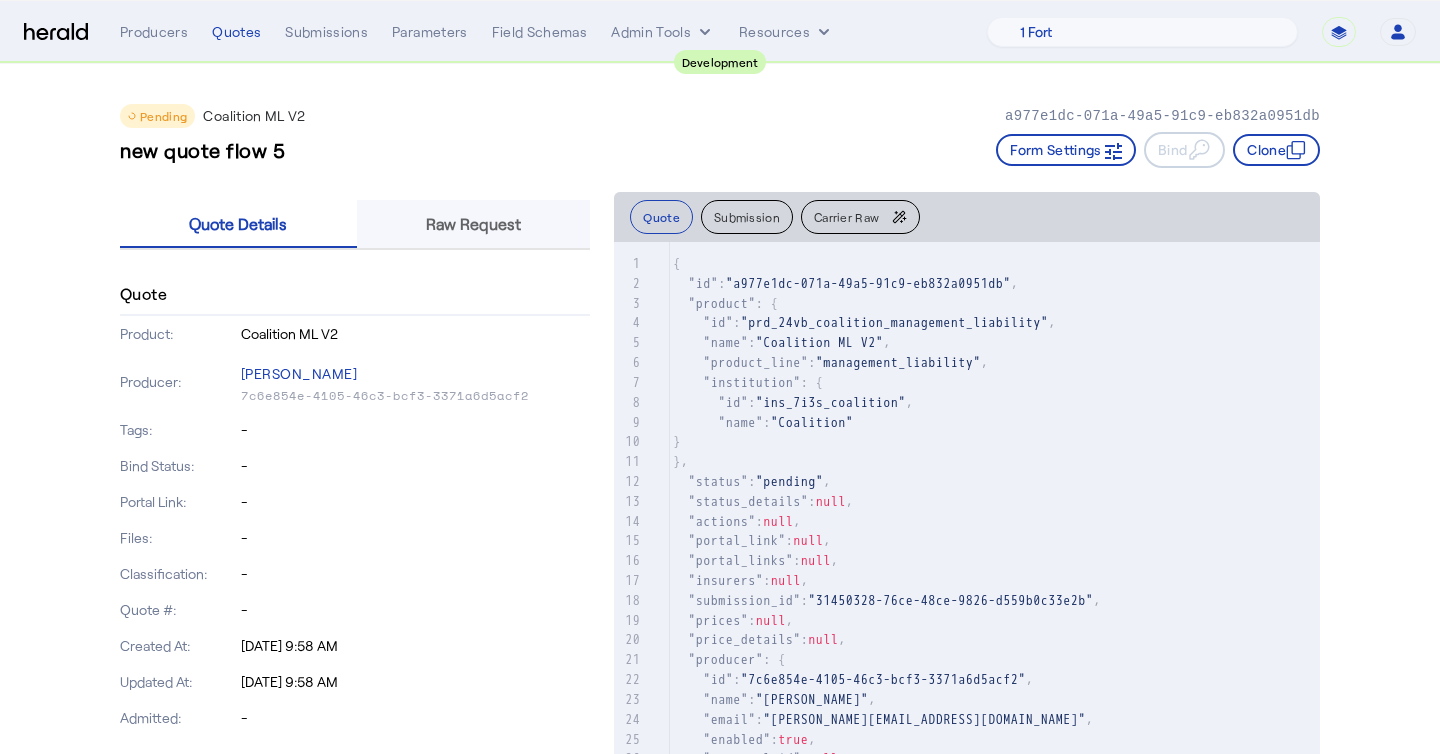 click on "Raw Request" at bounding box center (473, 224) 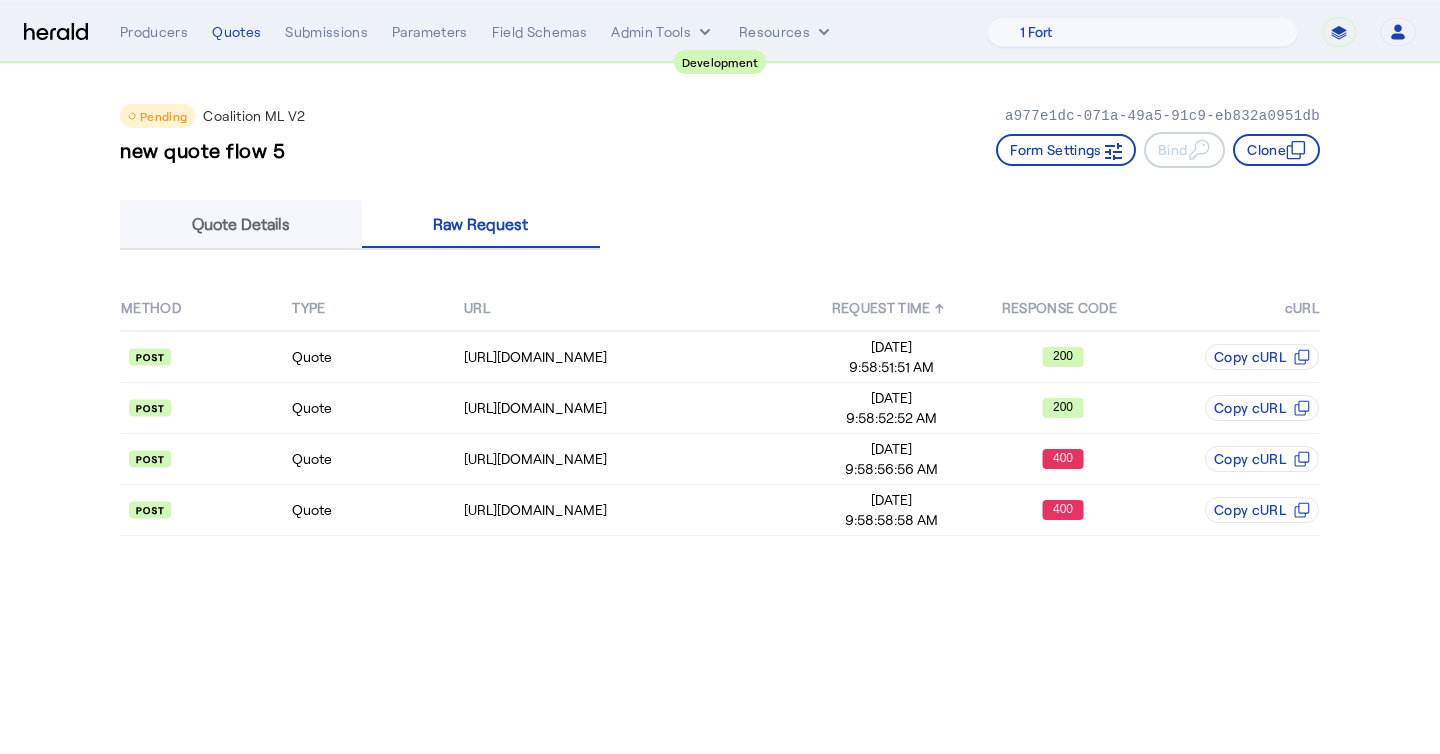click on "Quote Details" at bounding box center [241, 224] 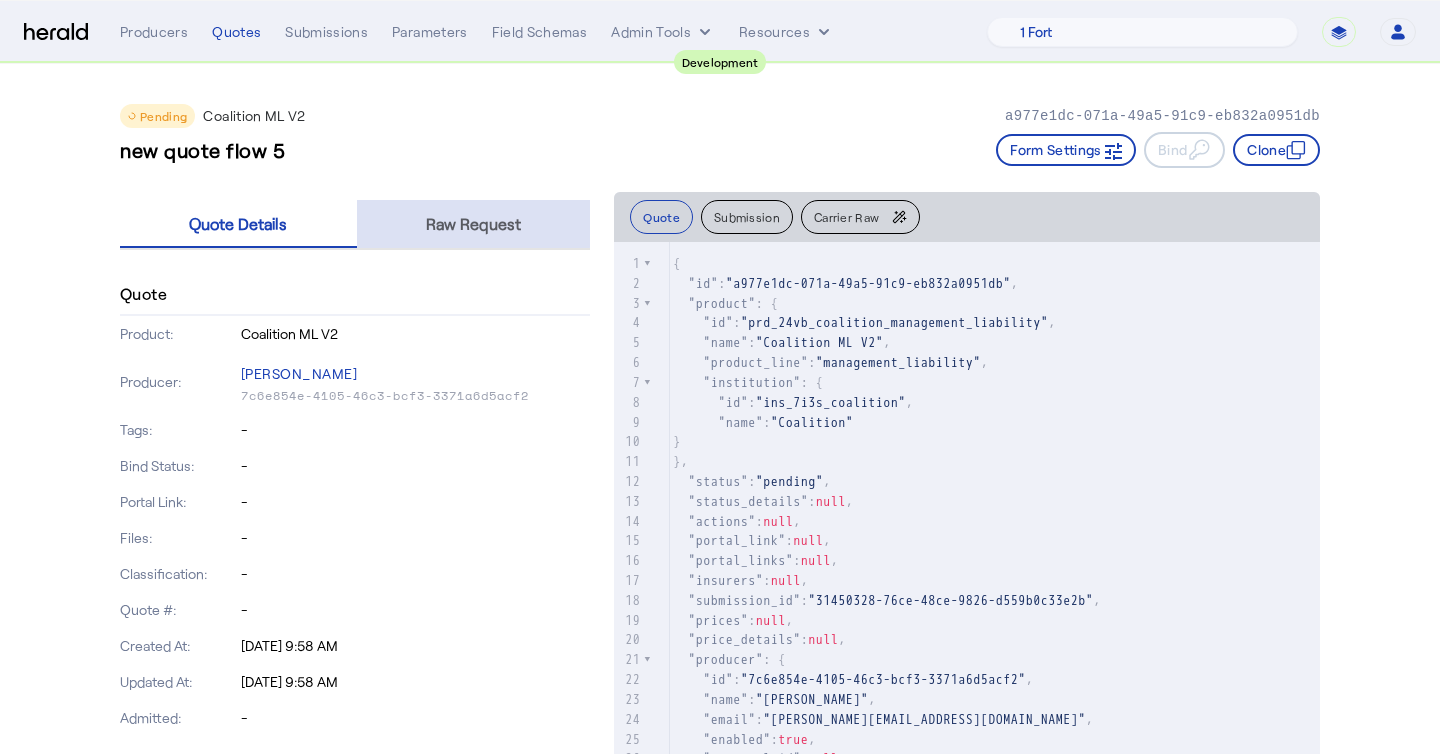 click on "Raw Request" at bounding box center [474, 224] 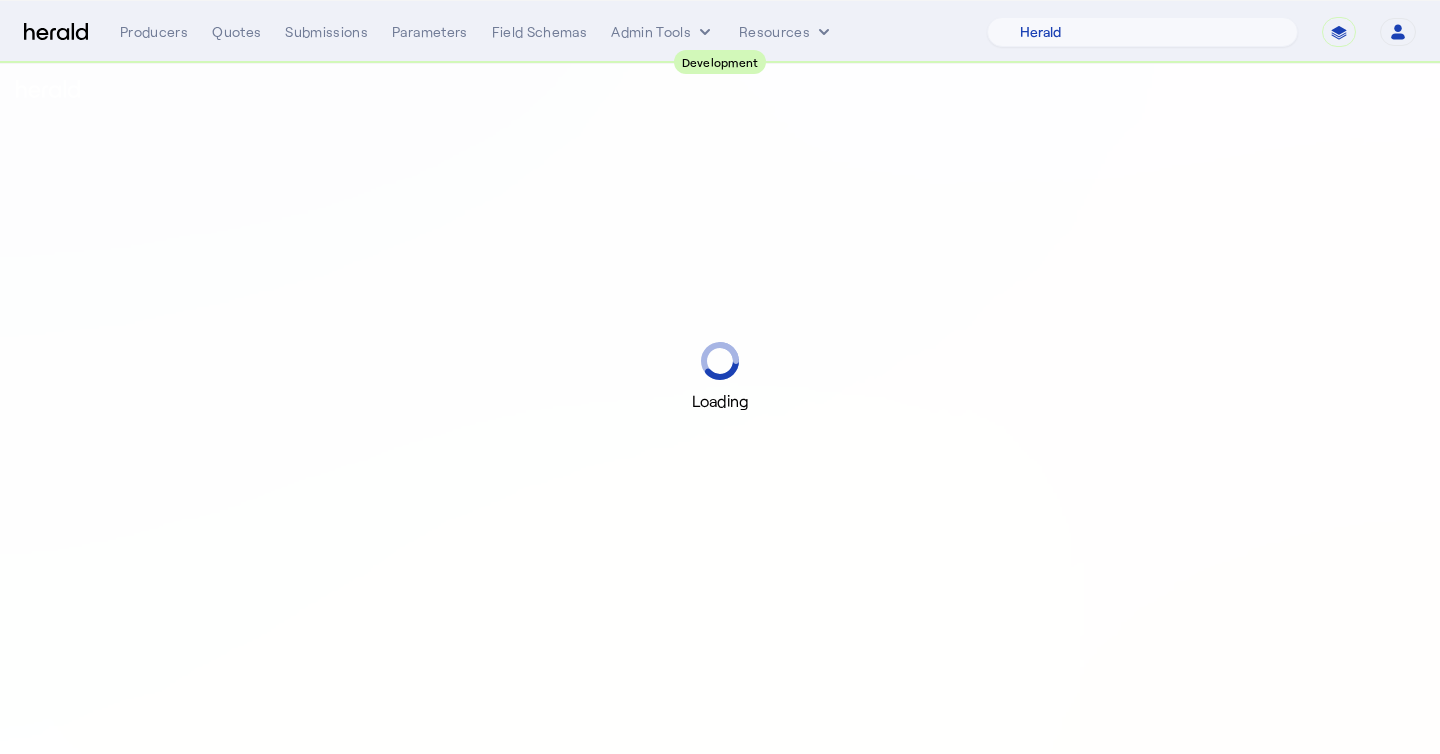select on "pfm_2v8p_herald_api" 